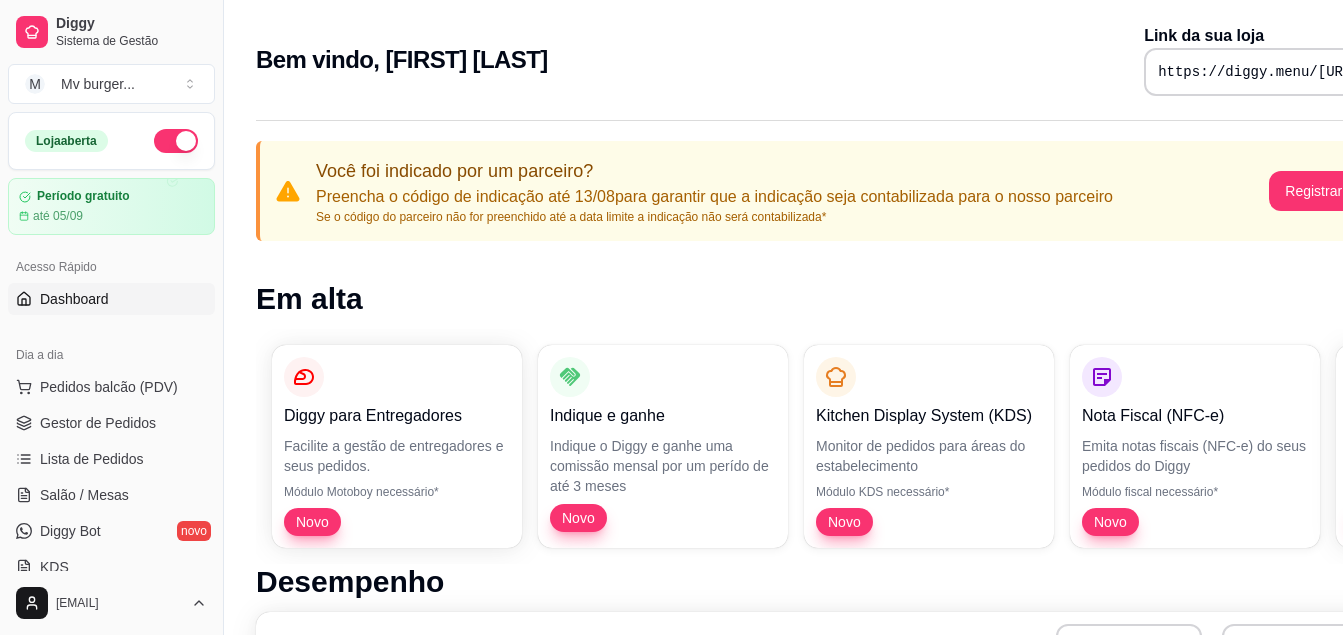 scroll, scrollTop: 0, scrollLeft: 0, axis: both 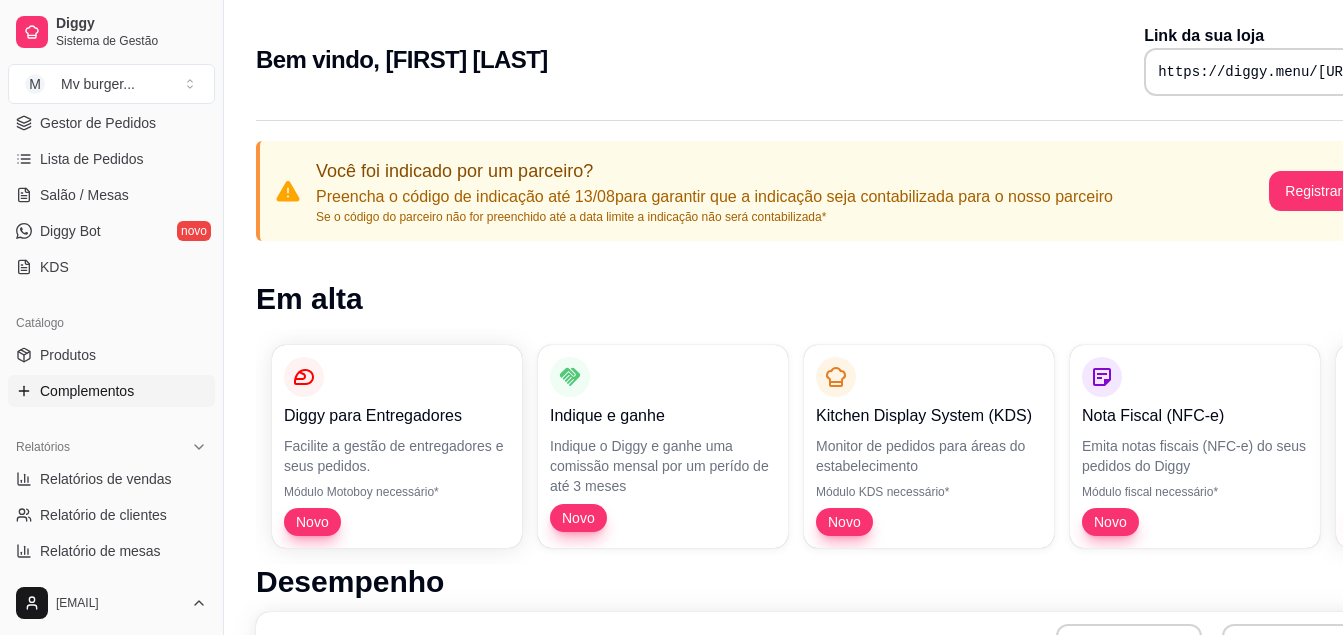 click on "Complementos" at bounding box center [87, 391] 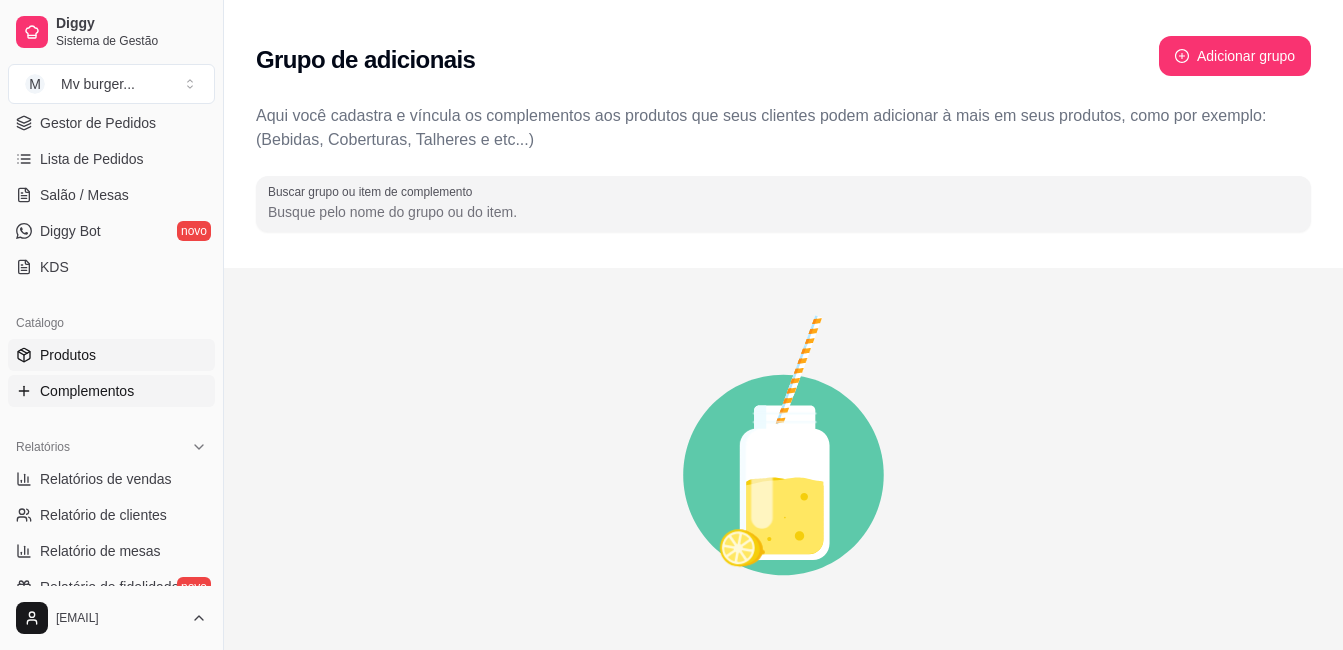 click on "Produtos" at bounding box center [111, 355] 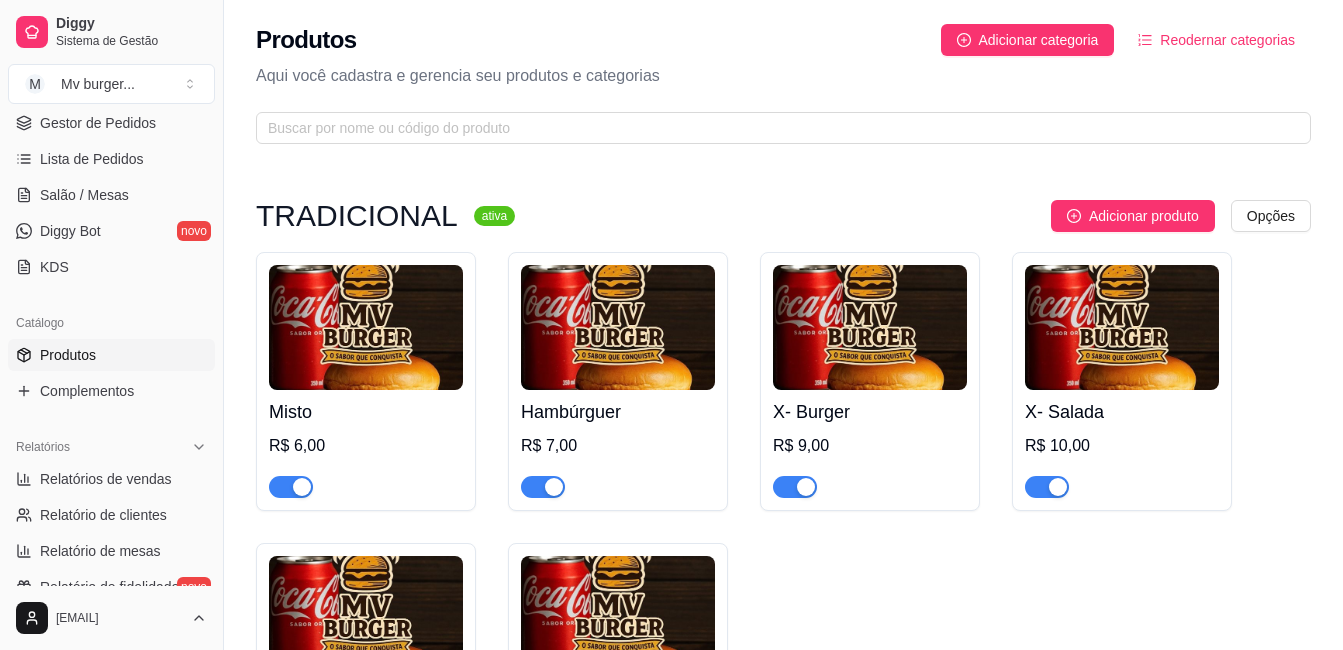 scroll, scrollTop: 600, scrollLeft: 0, axis: vertical 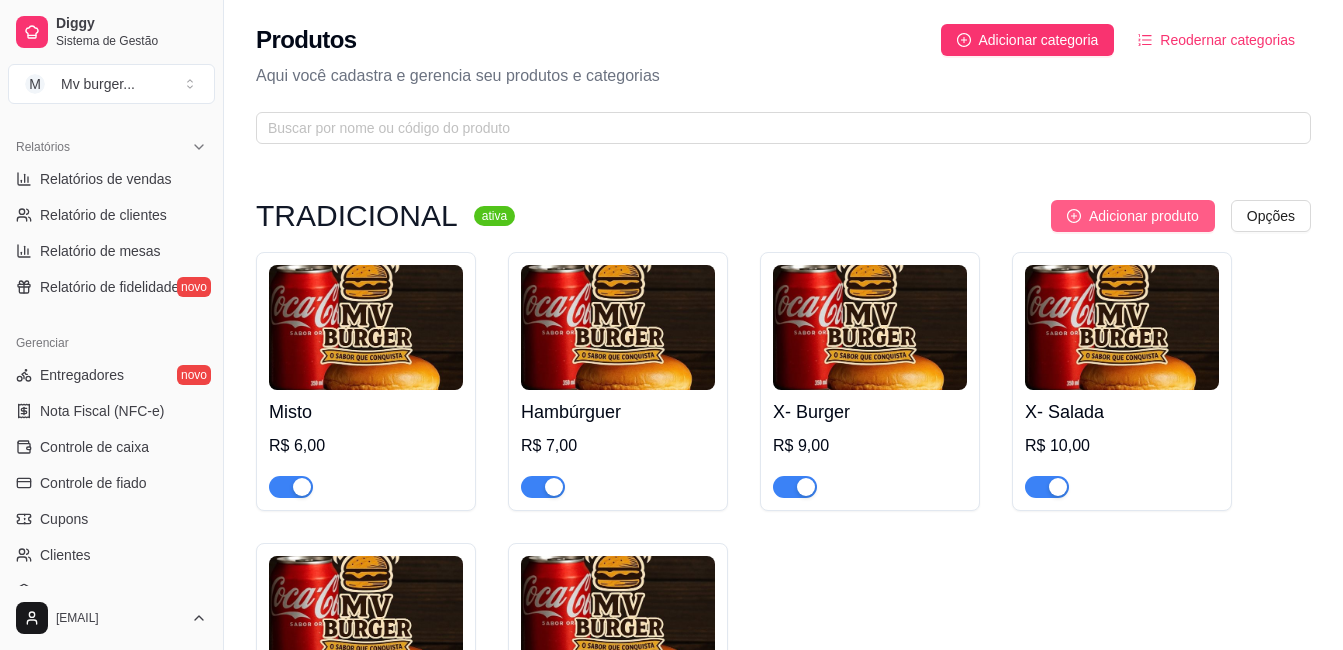 click on "Adicionar produto" at bounding box center [1144, 216] 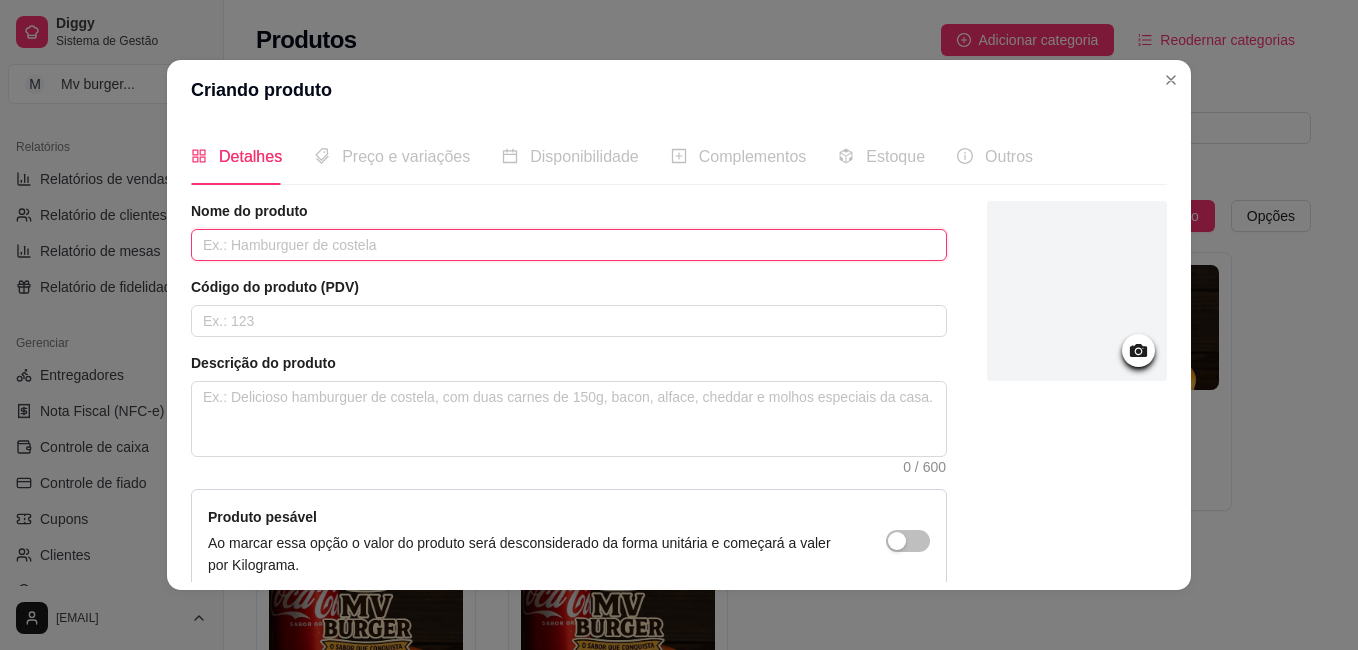 drag, startPoint x: 216, startPoint y: 244, endPoint x: 205, endPoint y: 247, distance: 11.401754 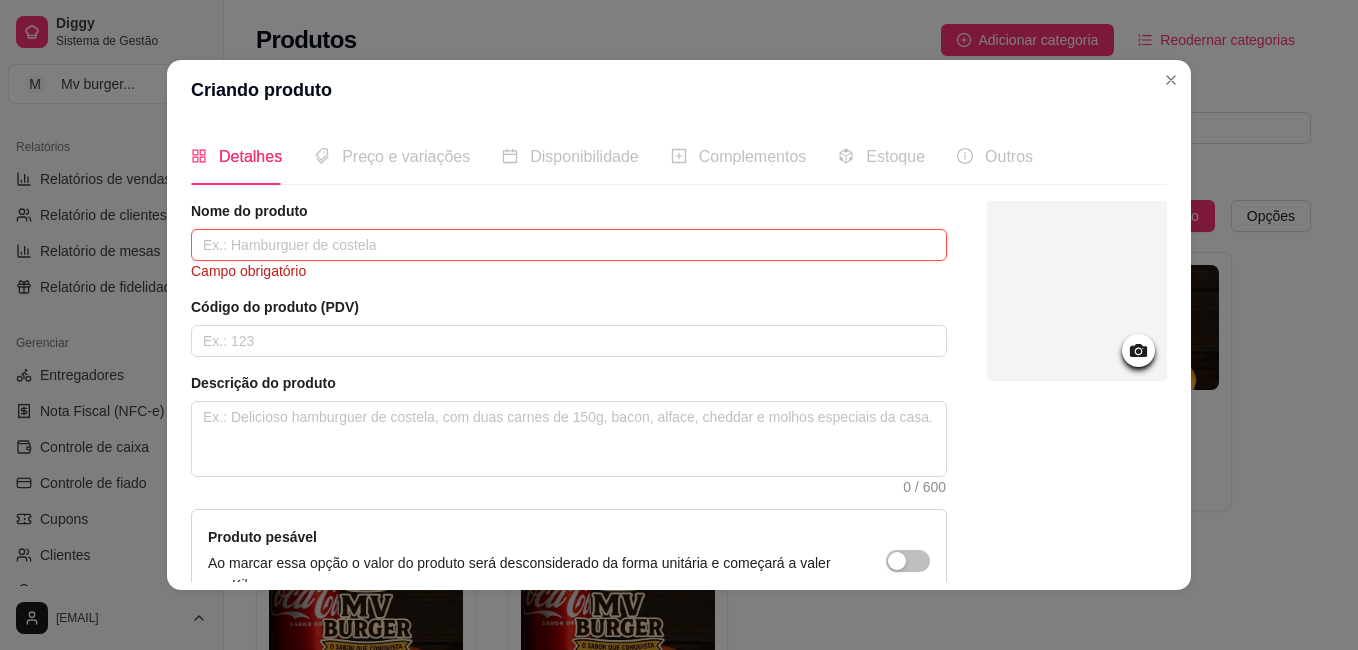 paste on "-Egg" 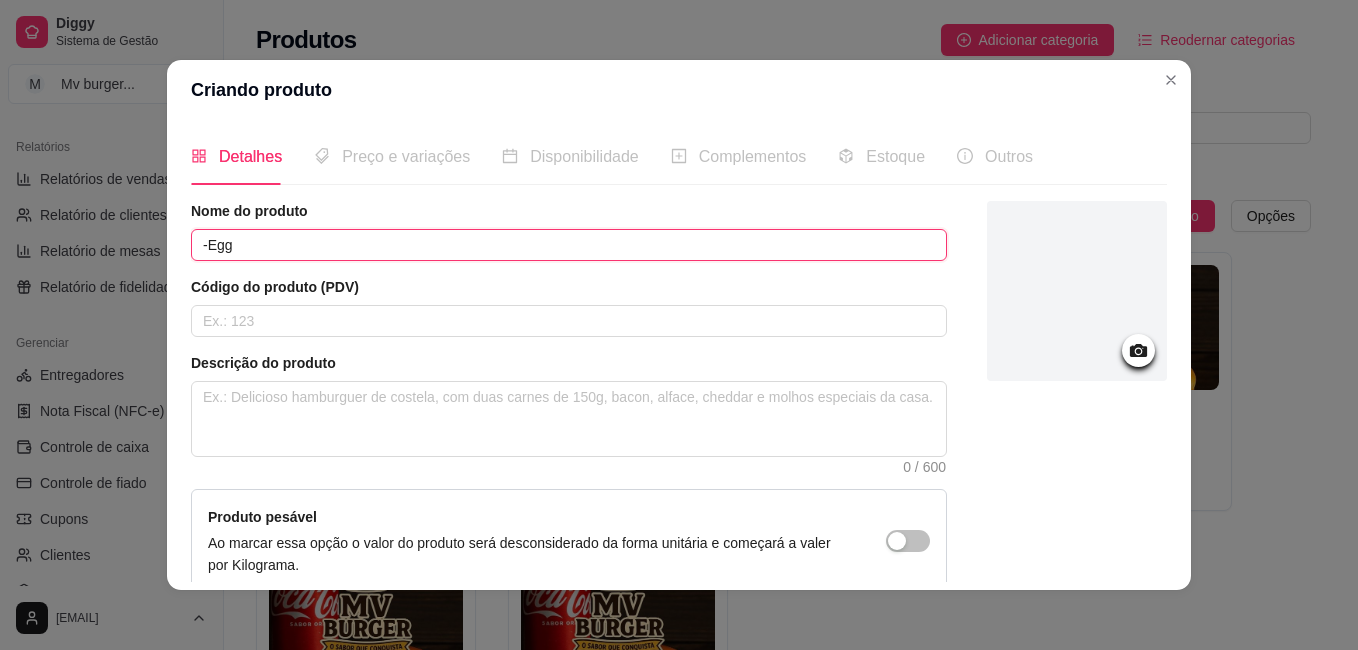 click on "-Egg" at bounding box center [569, 245] 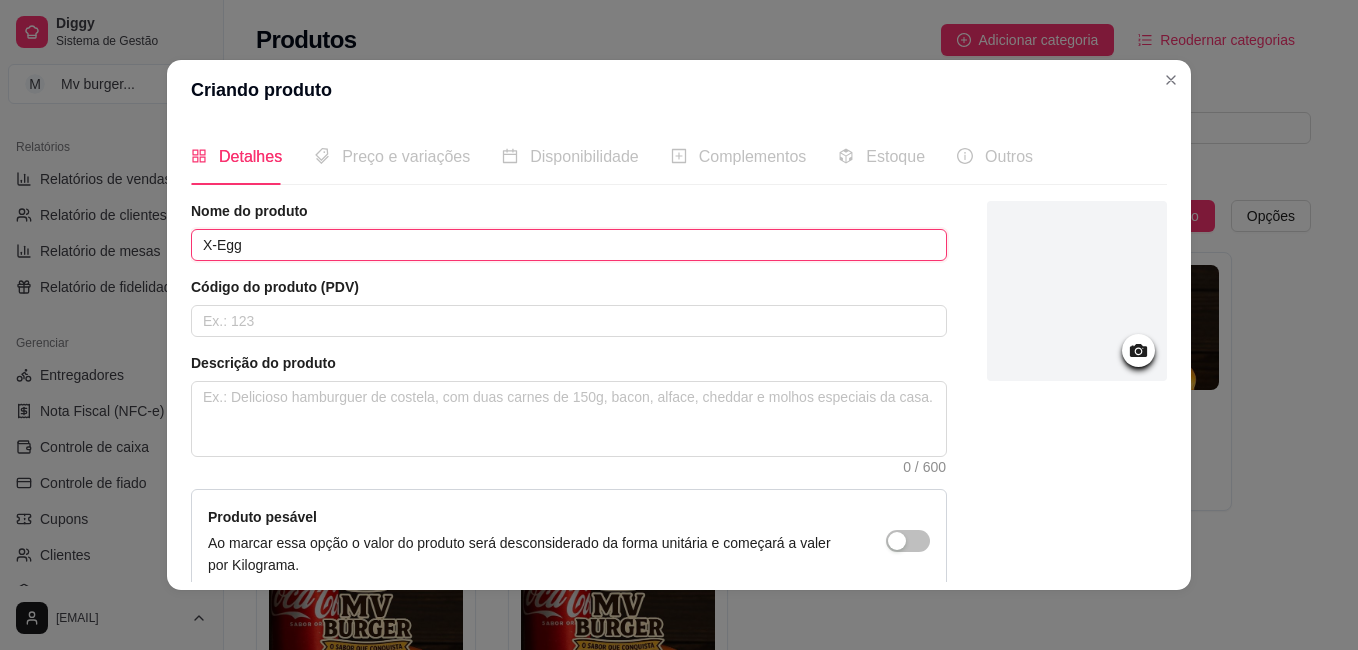 click on "X-Egg" at bounding box center [569, 245] 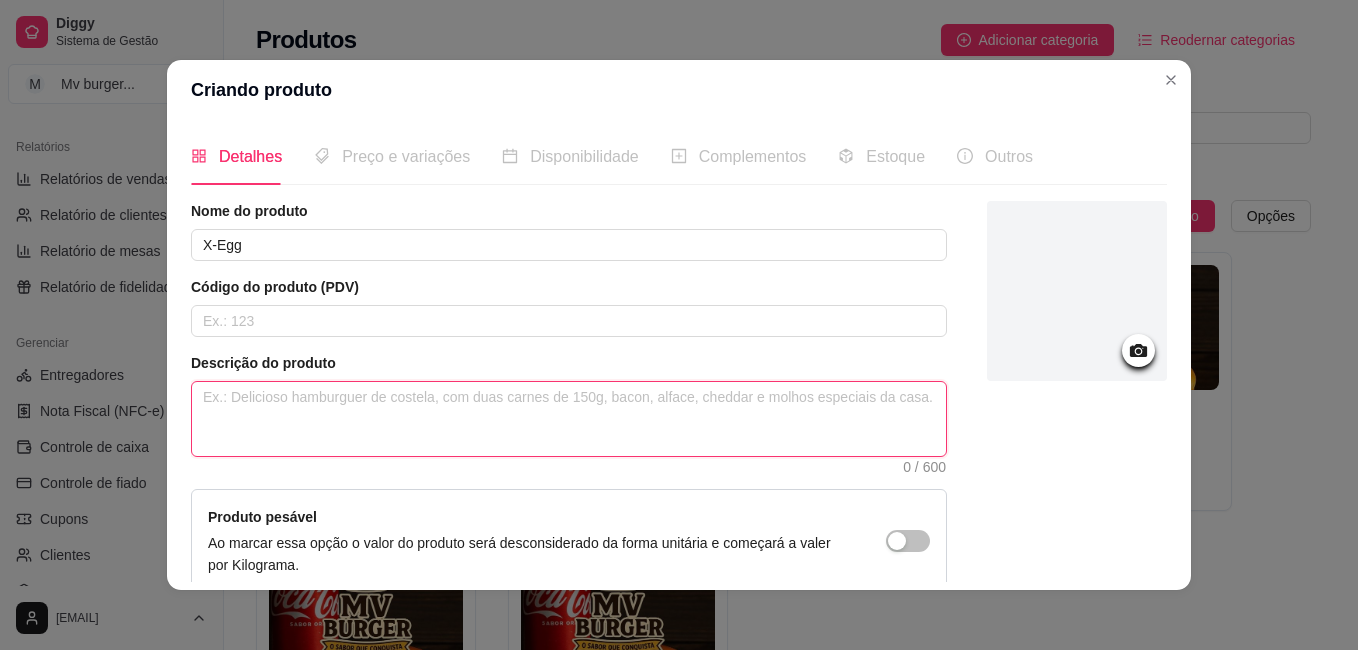 click at bounding box center (569, 419) 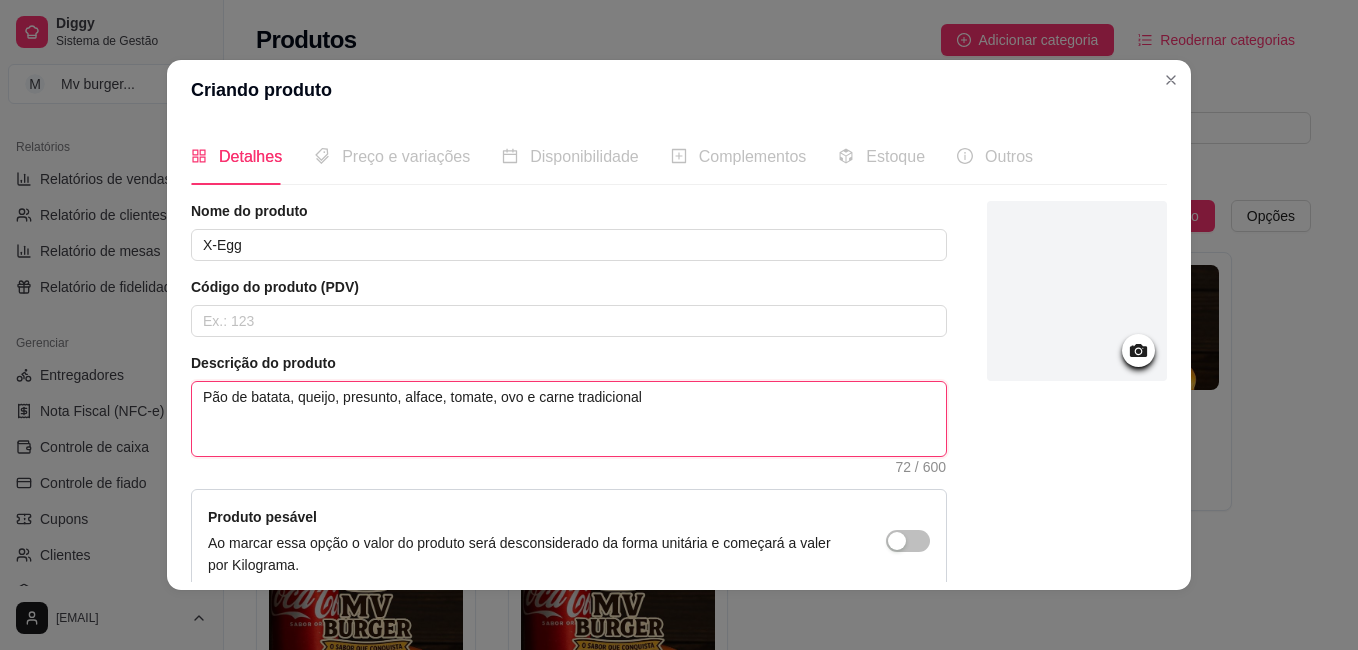 scroll, scrollTop: 198, scrollLeft: 0, axis: vertical 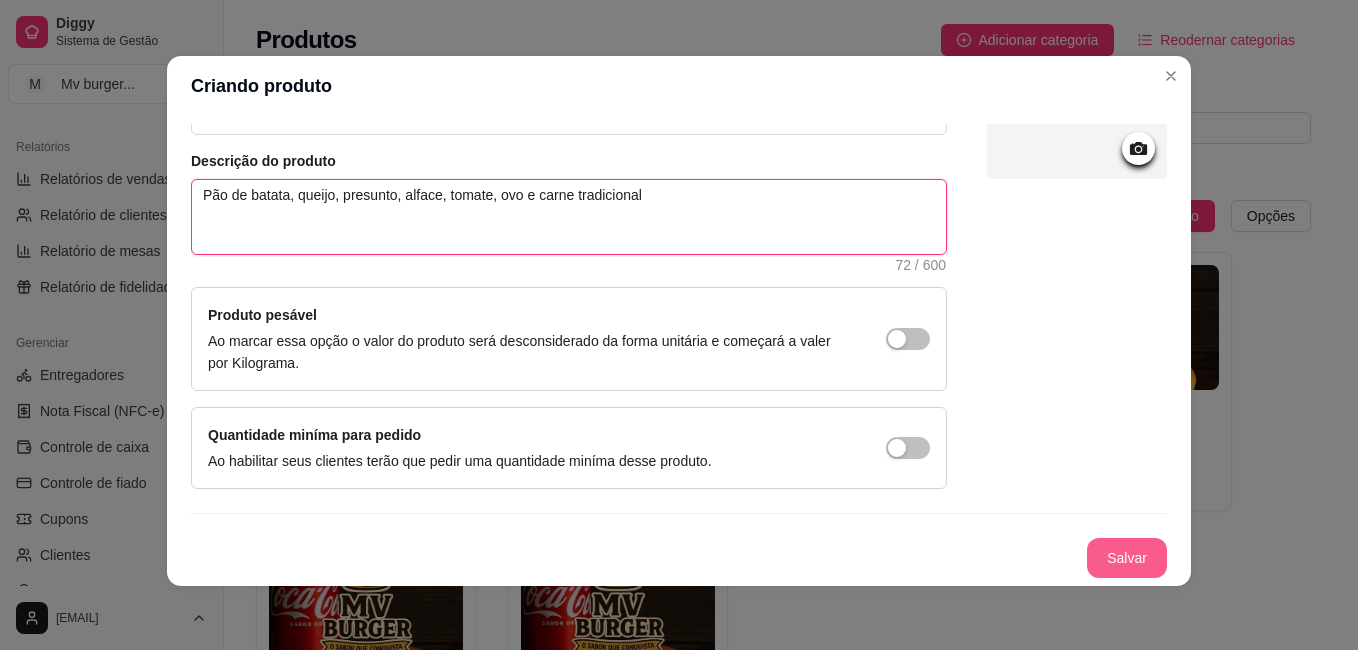 type on "Pão de batata, queijo, presunto, alface, tomate, ovo e carne tradicional" 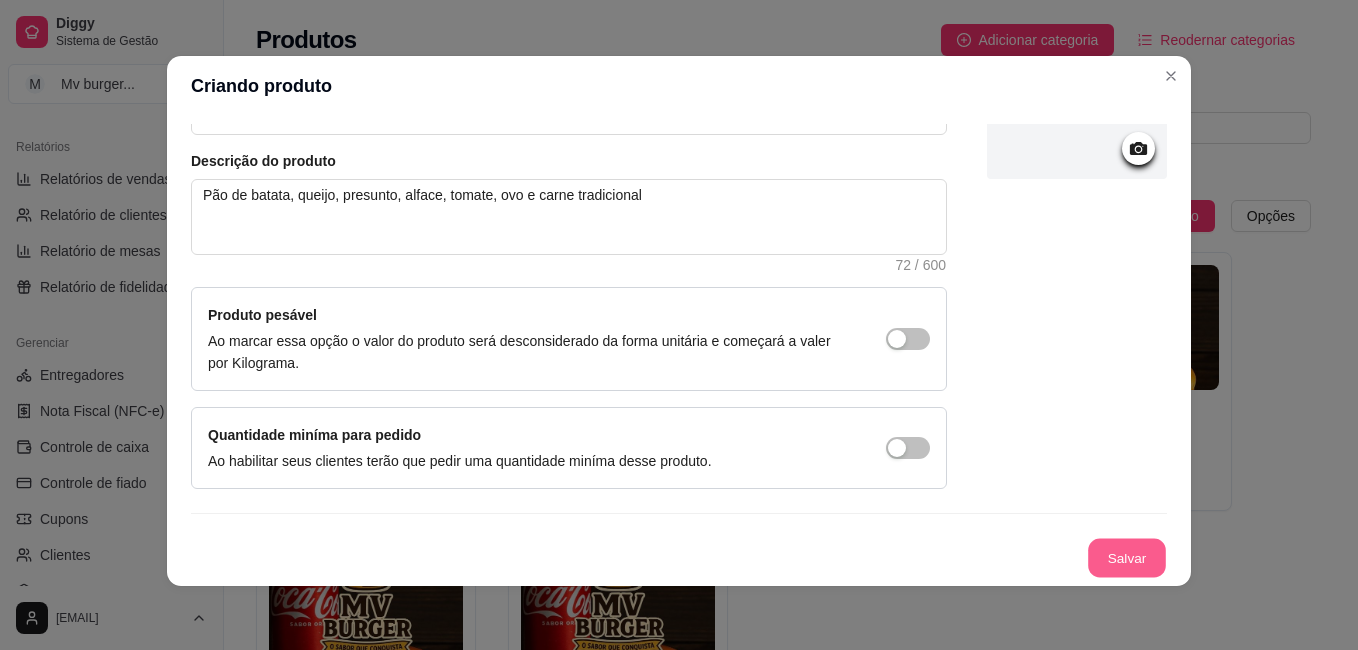 click on "Salvar" at bounding box center (1127, 558) 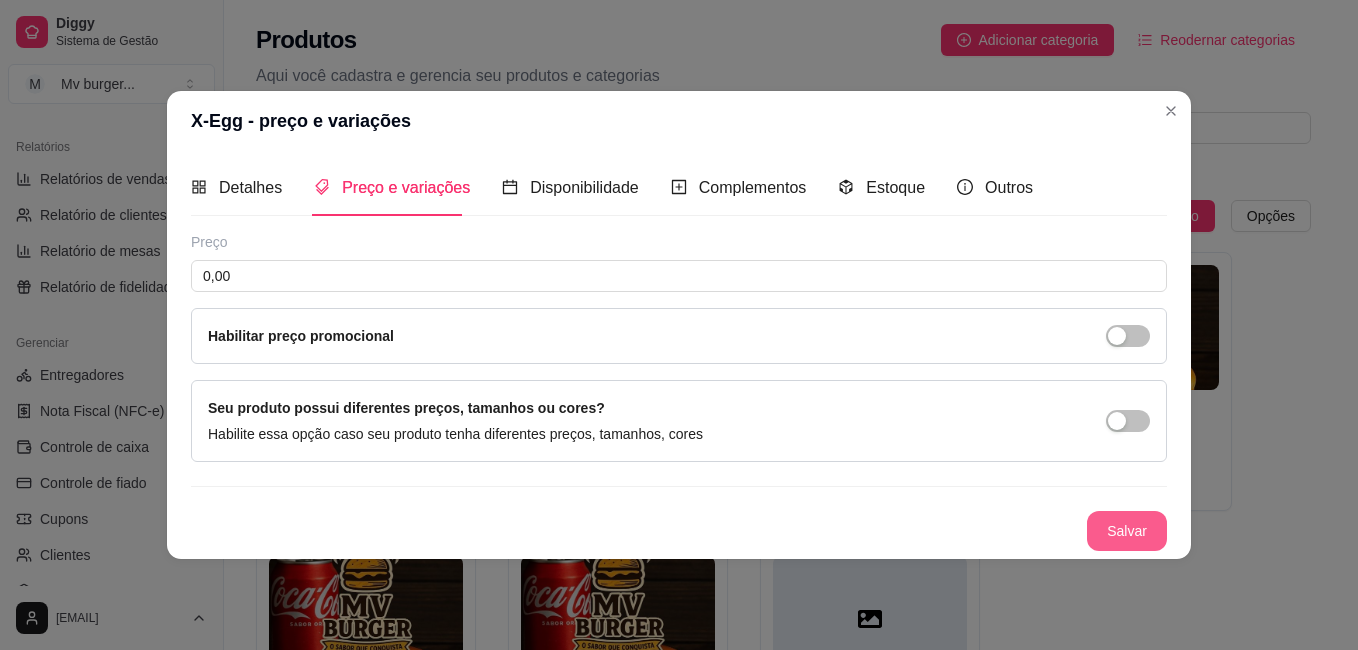 type 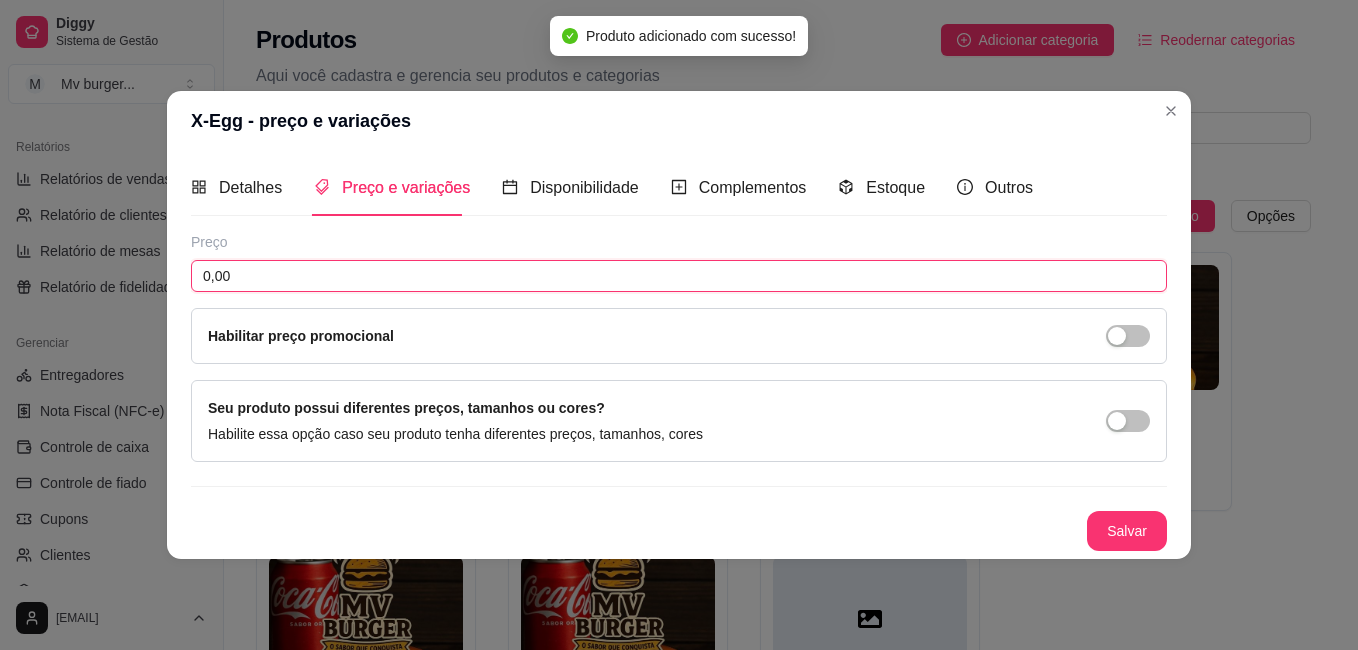 click on "0,00" at bounding box center [679, 276] 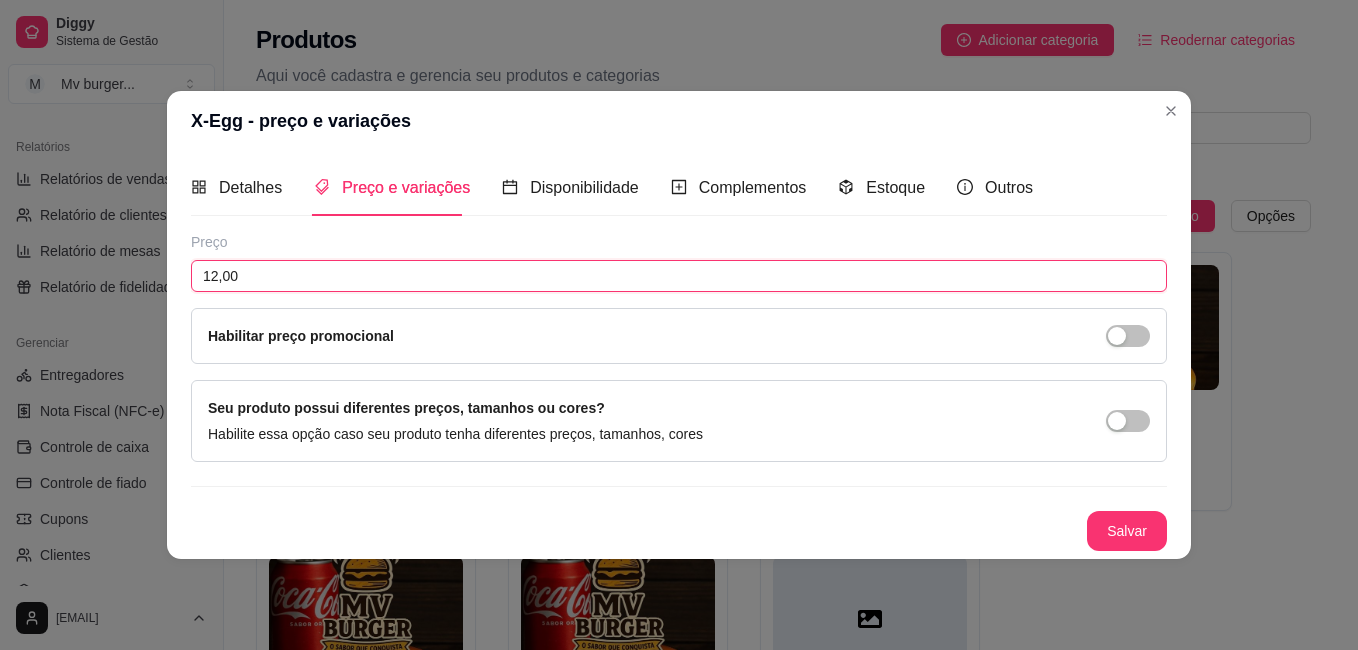 type on "12,00" 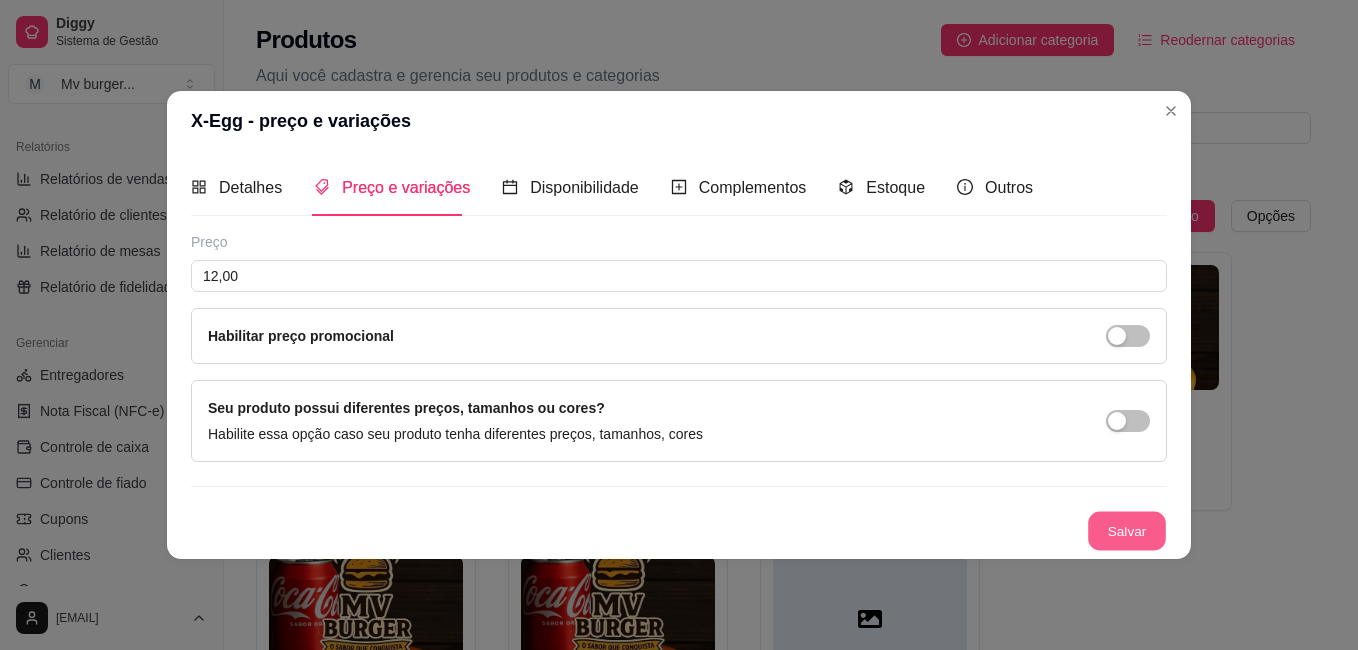 click on "Salvar" at bounding box center (1127, 531) 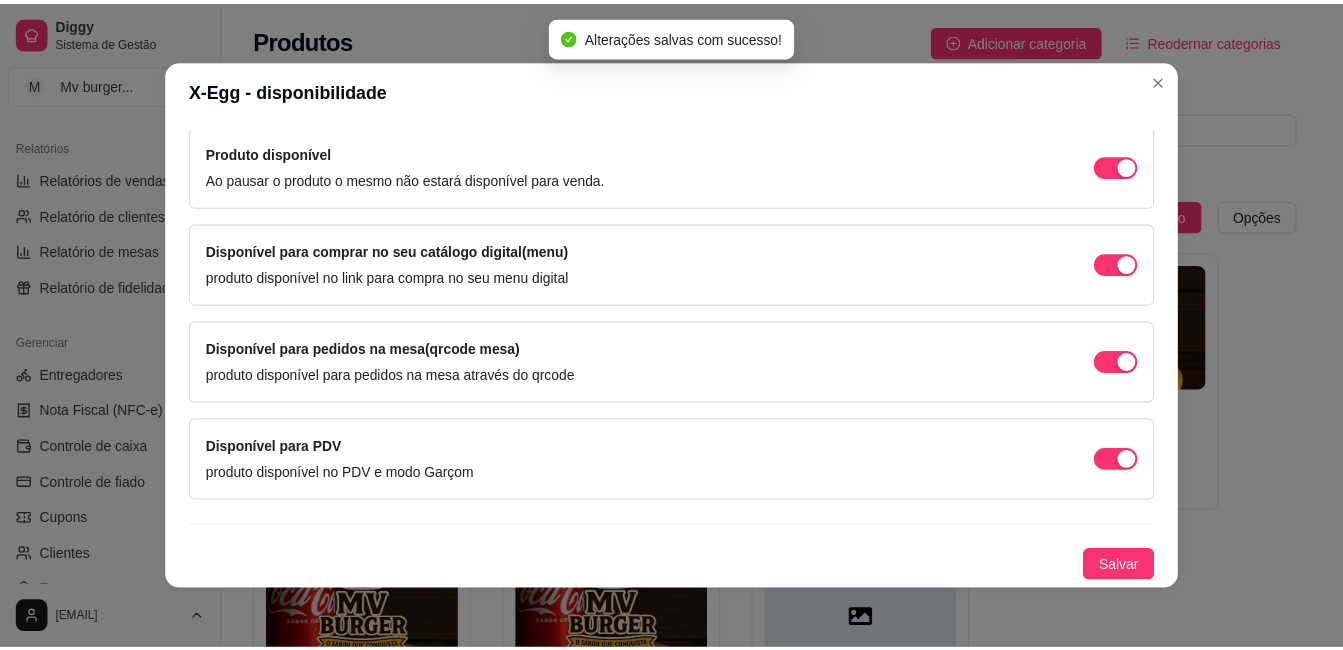 scroll, scrollTop: 0, scrollLeft: 0, axis: both 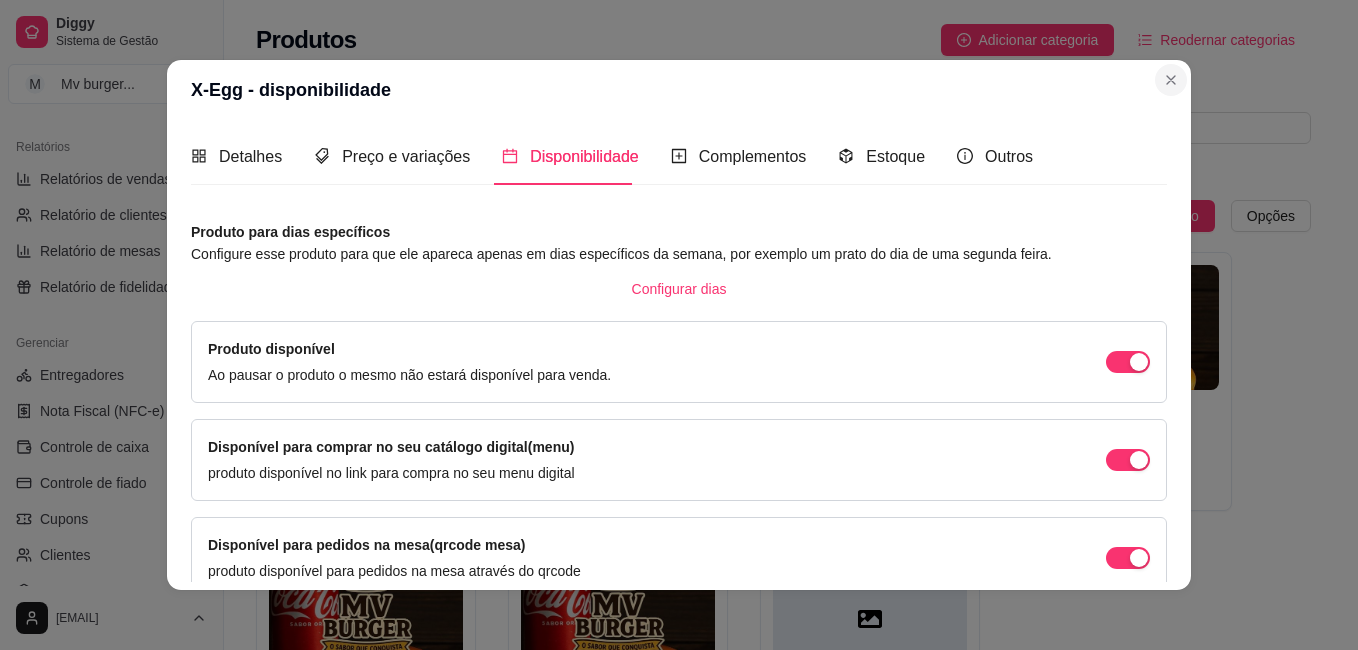 click on "X-Egg - disponibilidade Detalhes Preço e variações Disponibilidade Complementos Estoque Outros Nome do produto X-Egg Código do produto (PDV) Descrição do produto Pão de batata, queijo, presunto, alface, tomate, ovo e carne tradicional 72 / 600 Produto pesável Ao marcar essa opção o valor do produto será desconsiderado da forma unitária e começará a valer por Kilograma. Quantidade miníma para pedido Ao habilitar seus clientes terão que pedir uma quantidade miníma desse produto. Copiar link do produto Deletar produto Salvar Preço  12,00 Habilitar preço promocional Seu produto possui diferentes preços, tamanhos ou cores? Habilite essa opção caso seu produto tenha diferentes preços, tamanhos, cores Salvar Produto para dias específicos Configure esse produto para que ele apareca apenas em dias específicos da semana, por exemplo um prato do dia de uma segunda feira. Configurar dias Produto disponível Ao pausar o produto o mesmo não estará disponível para venda. Disponível para PDV" at bounding box center [679, 325] 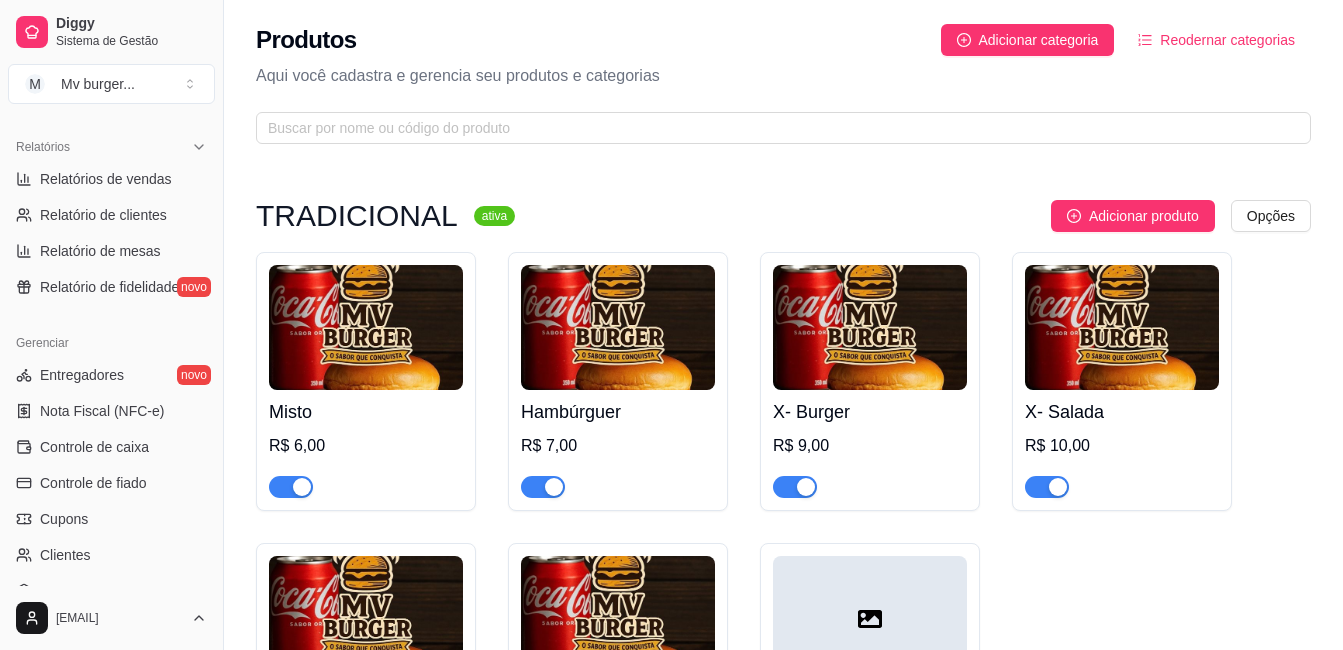 scroll, scrollTop: 200, scrollLeft: 0, axis: vertical 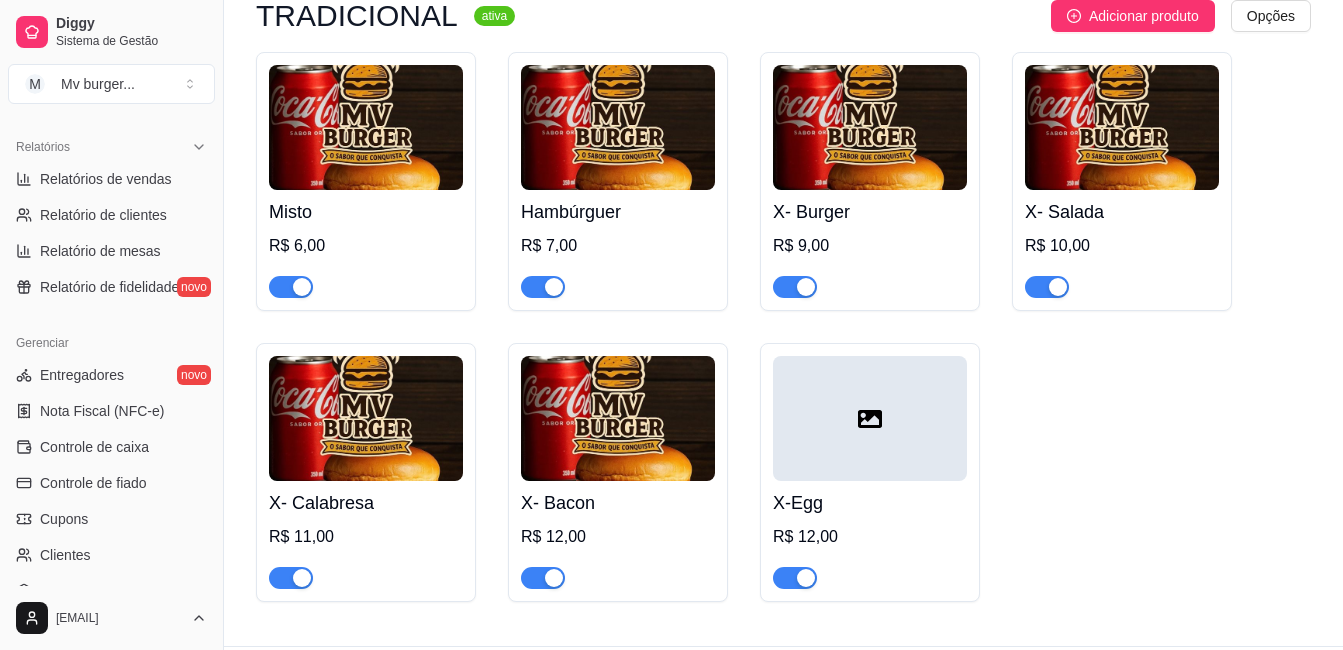 click at bounding box center (870, 418) 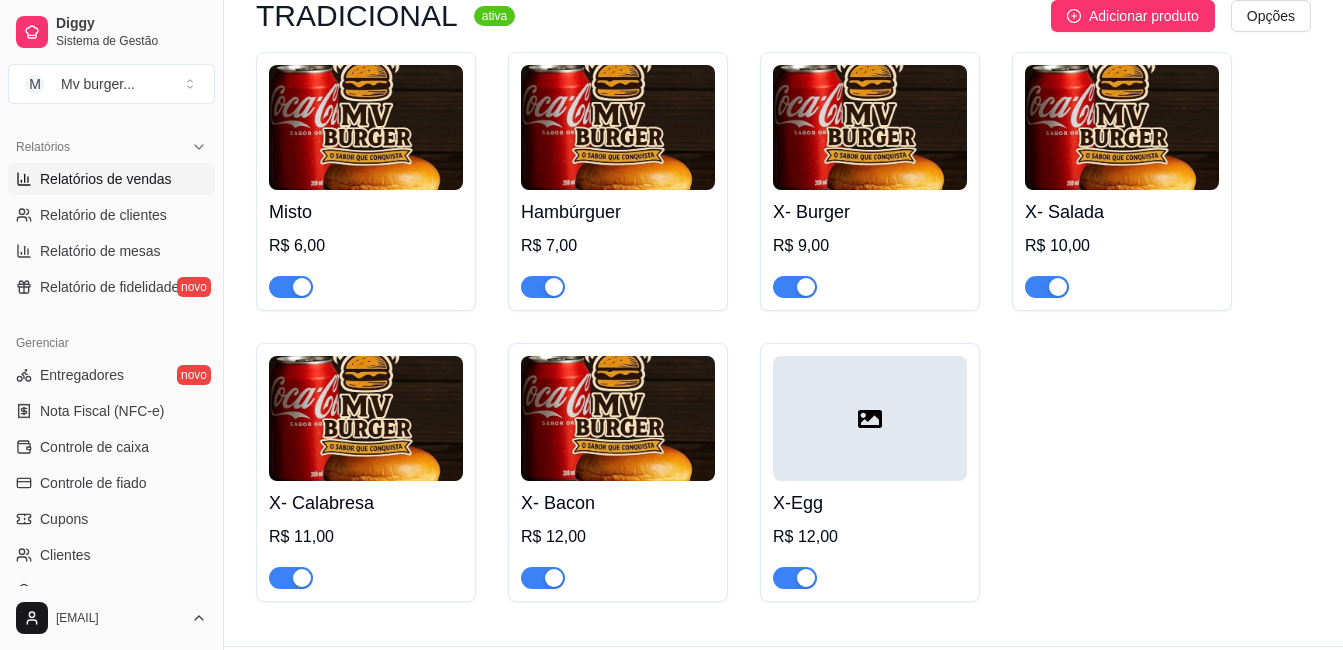 click on "Relatórios de vendas" at bounding box center (111, 179) 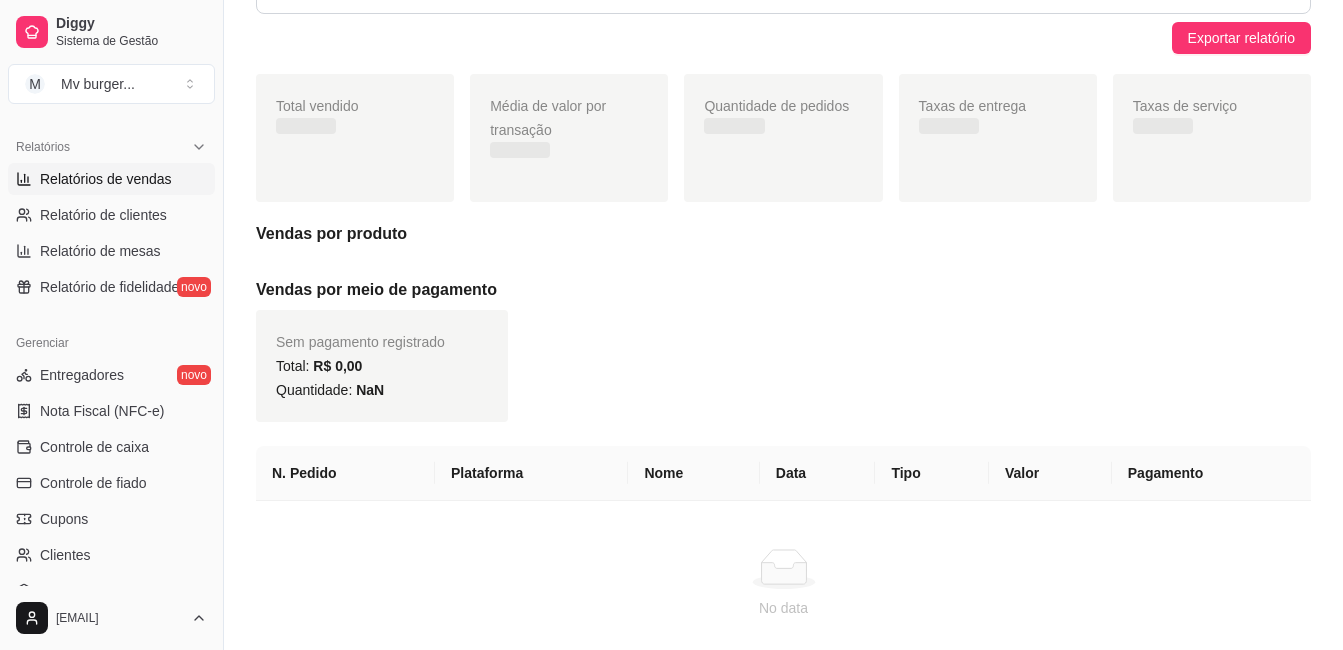 scroll, scrollTop: 0, scrollLeft: 0, axis: both 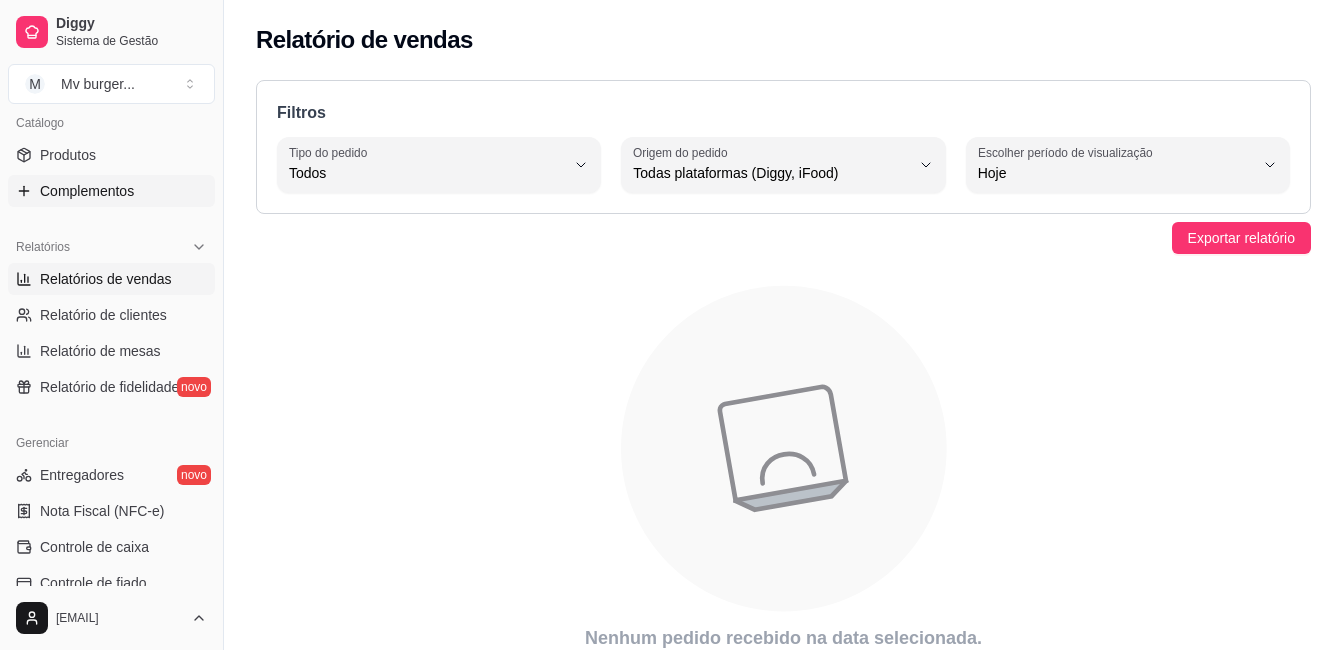 click on "Complementos" at bounding box center (87, 191) 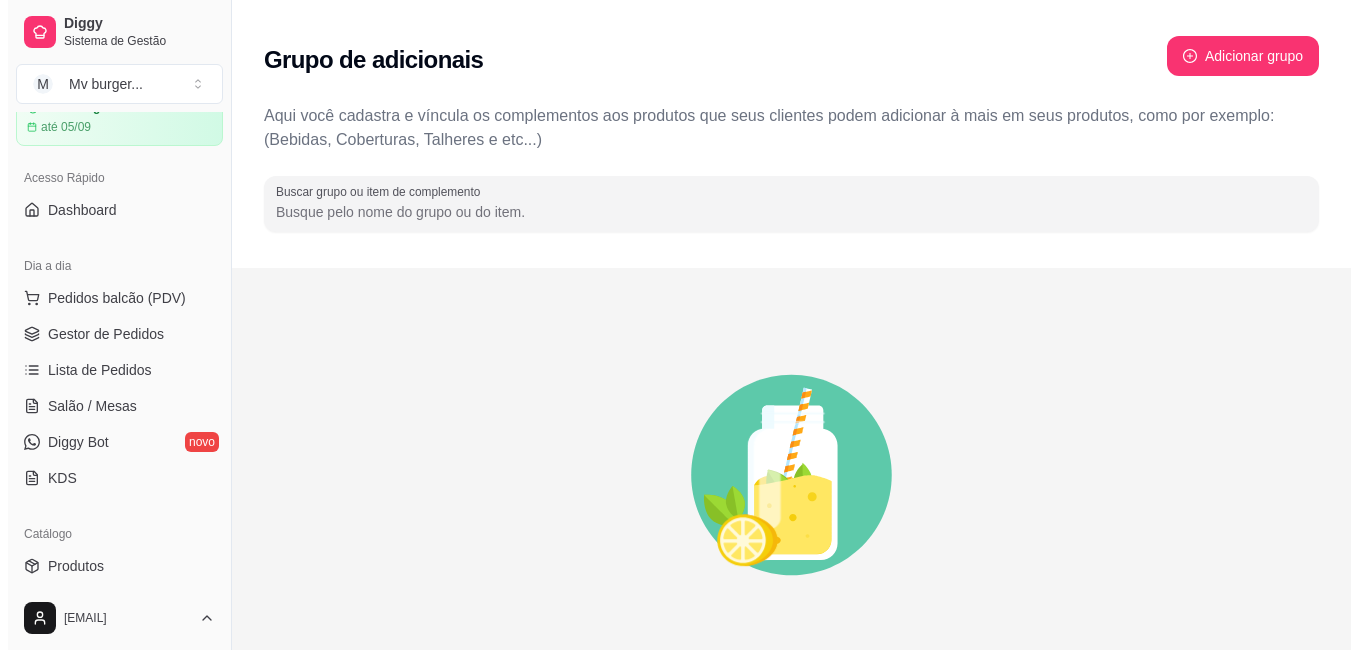 scroll, scrollTop: 0, scrollLeft: 0, axis: both 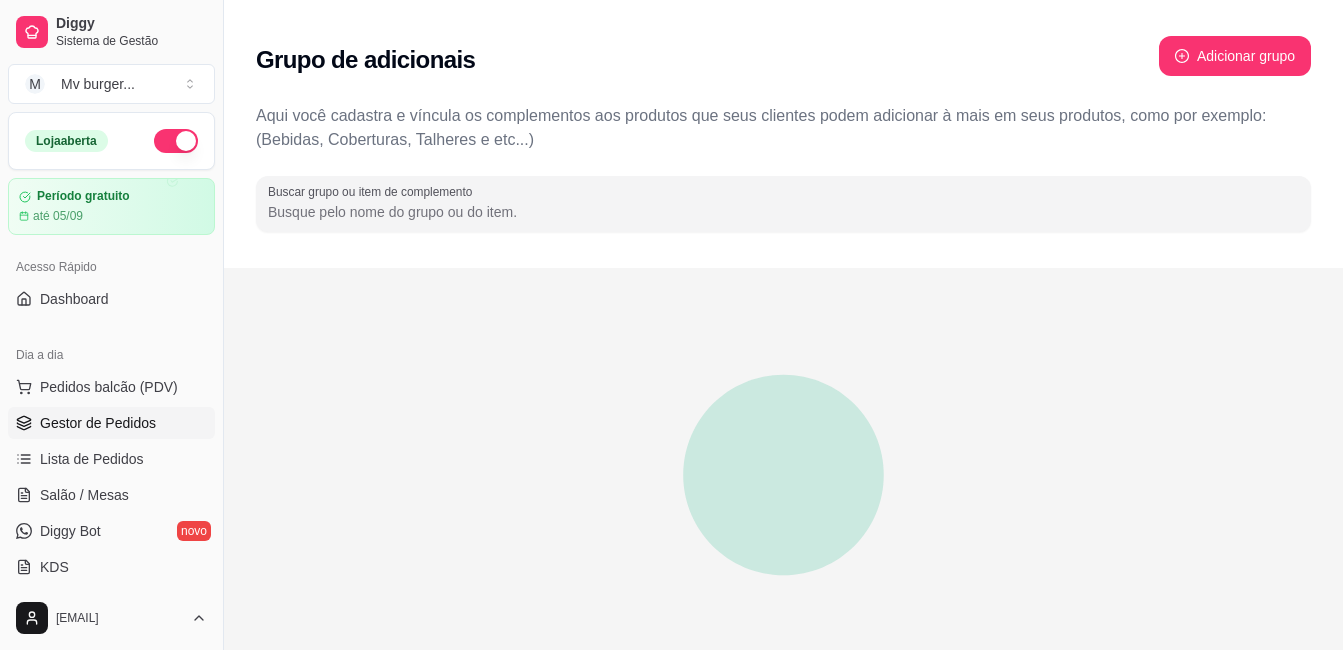 click on "Gestor de Pedidos" at bounding box center (98, 423) 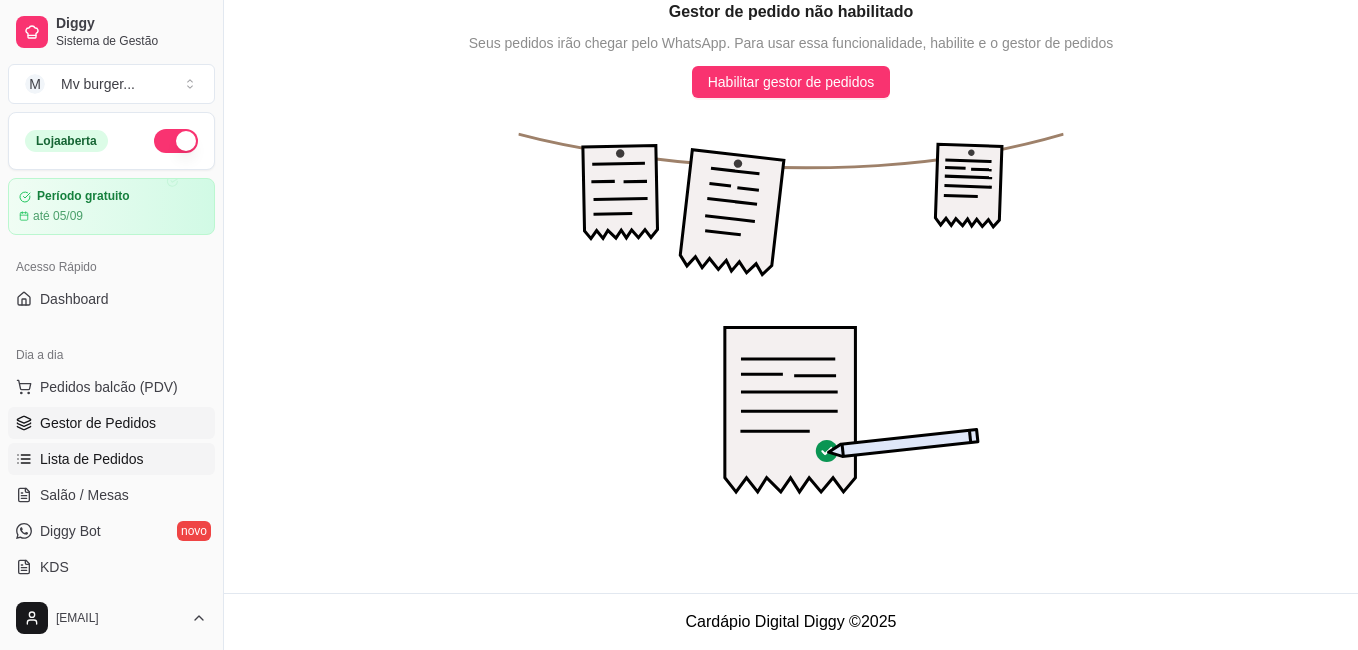 click on "Lista de Pedidos" at bounding box center (92, 459) 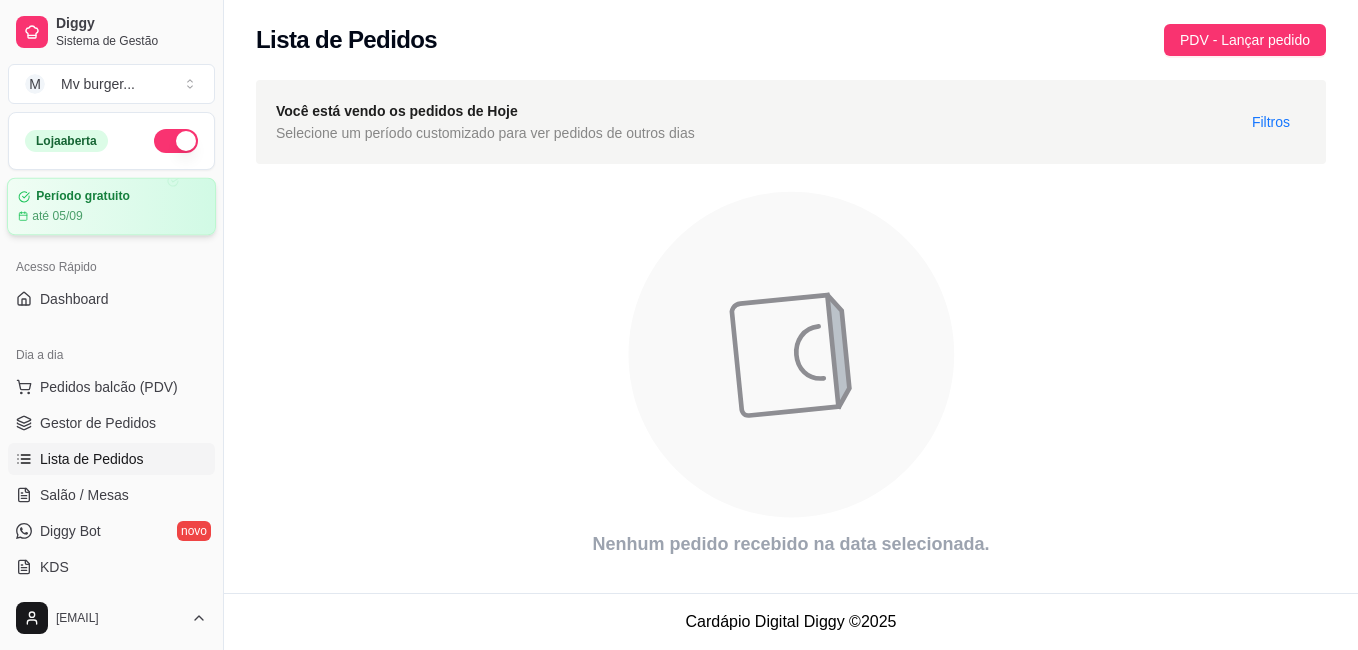 click on "até 05/09" at bounding box center [111, 216] 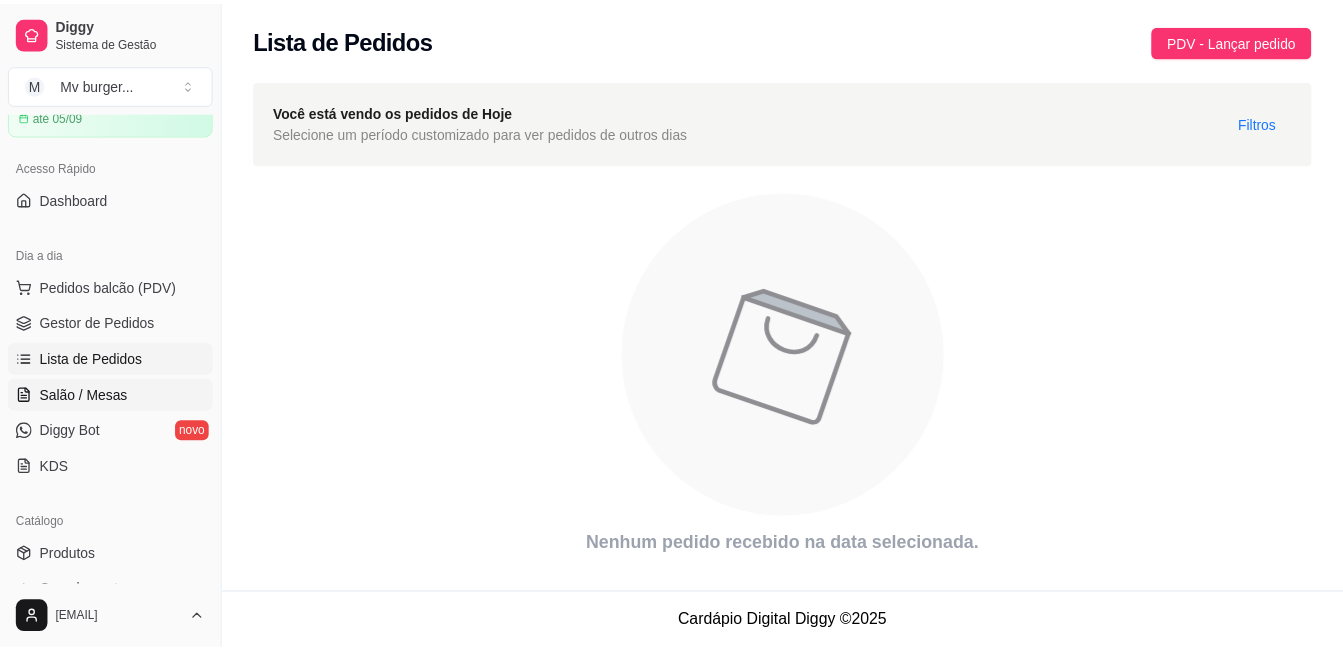 scroll, scrollTop: 200, scrollLeft: 0, axis: vertical 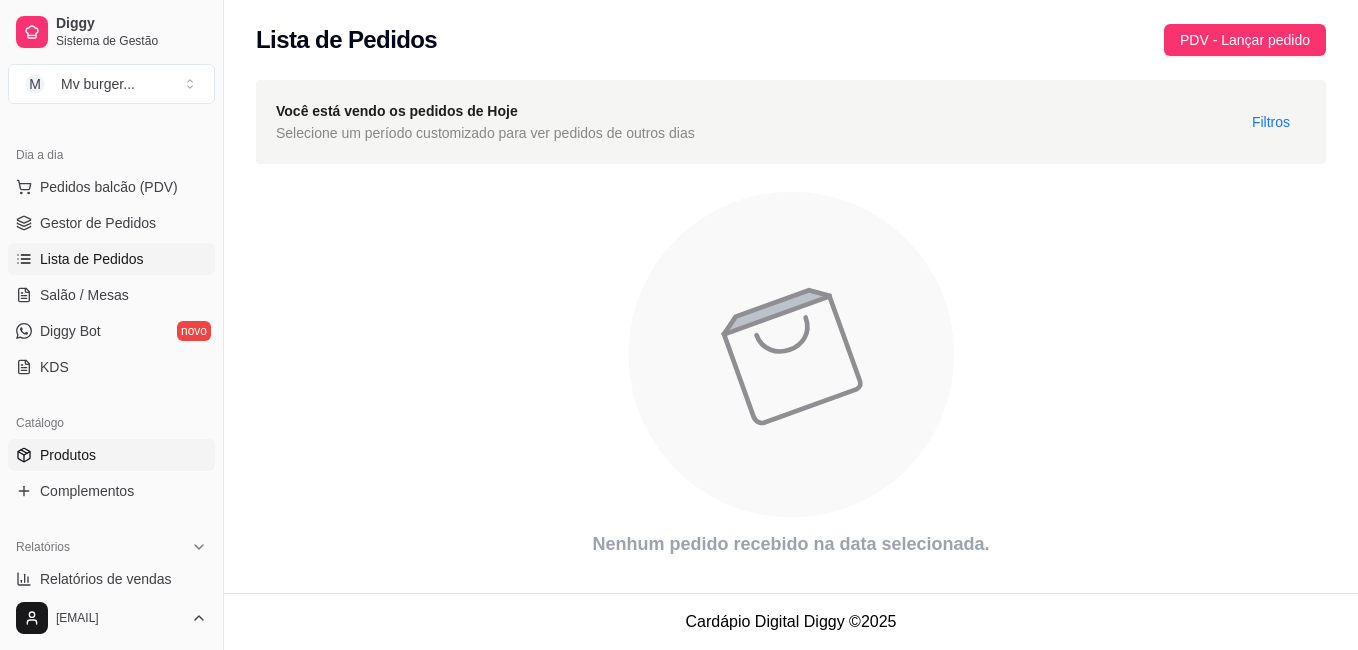 click on "Produtos" at bounding box center [68, 455] 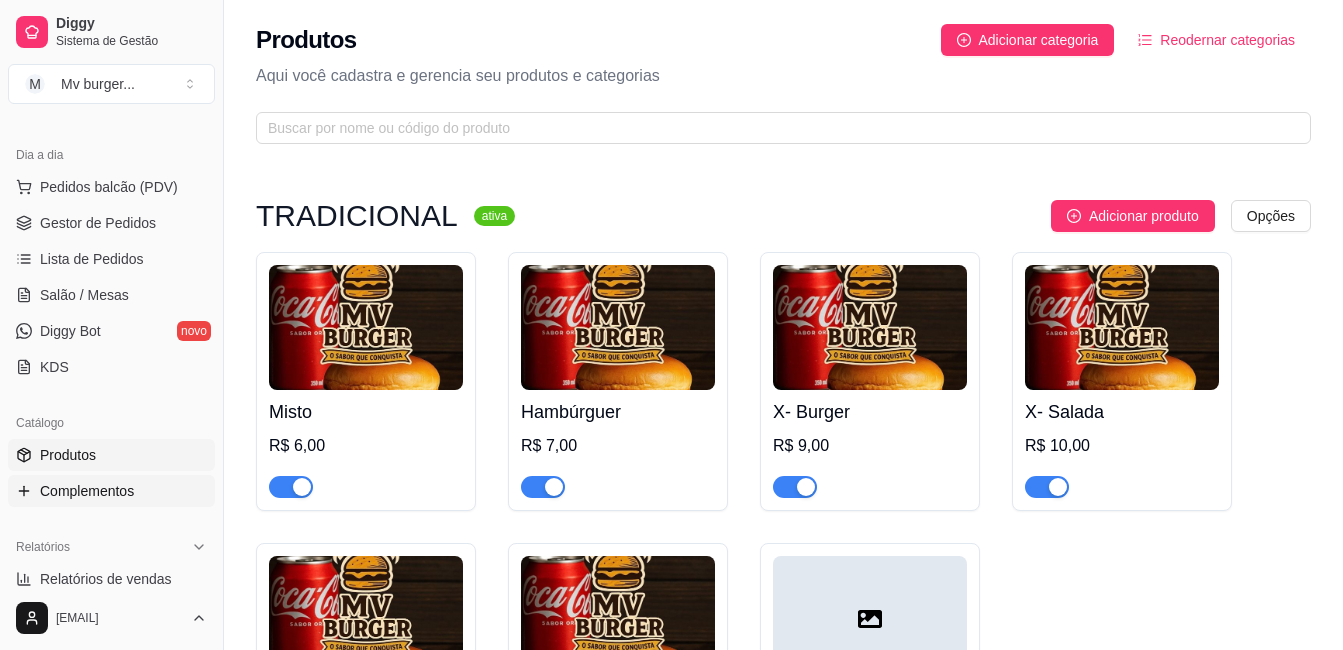 click on "Complementos" at bounding box center [87, 491] 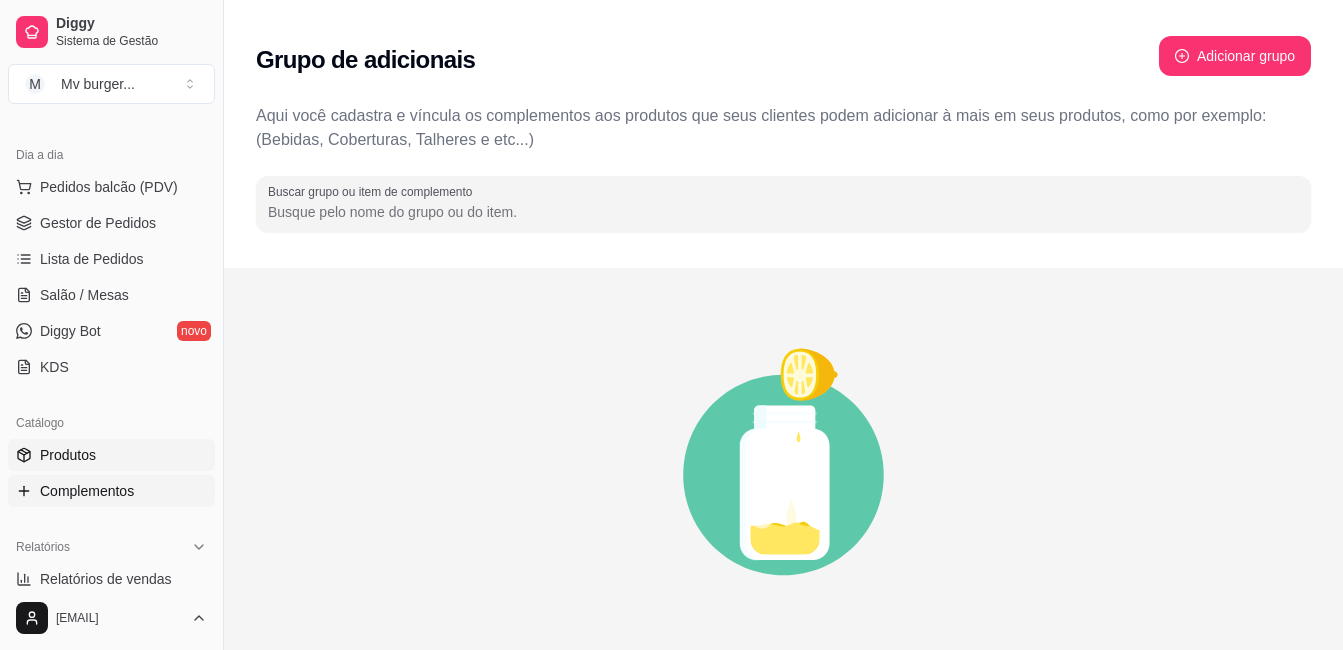 click on "Produtos" at bounding box center [68, 455] 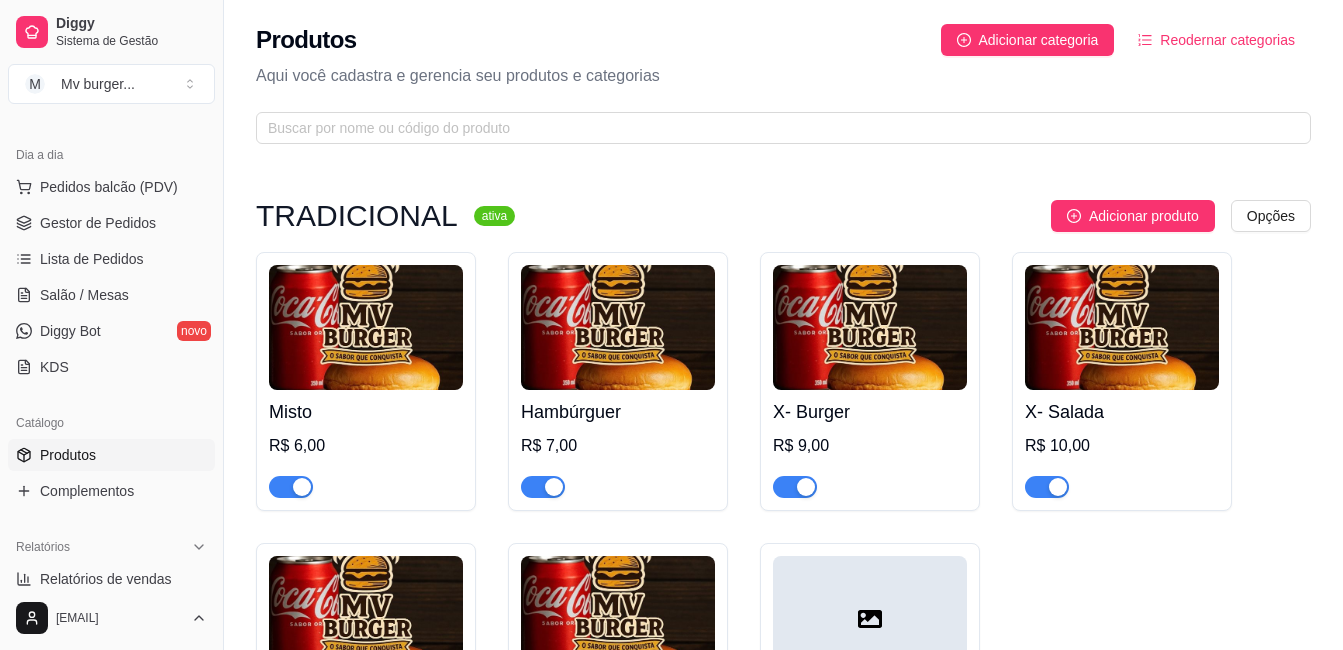 scroll, scrollTop: 100, scrollLeft: 0, axis: vertical 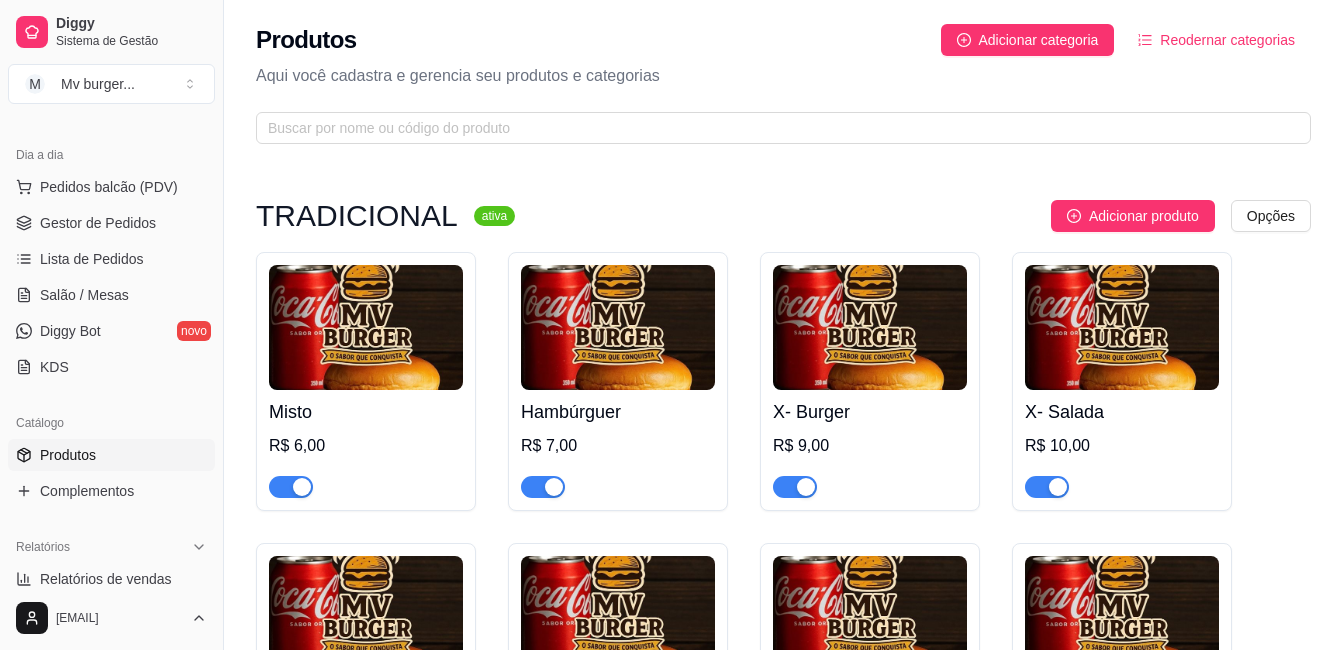 click on "Reodernar categorias" at bounding box center [1227, 40] 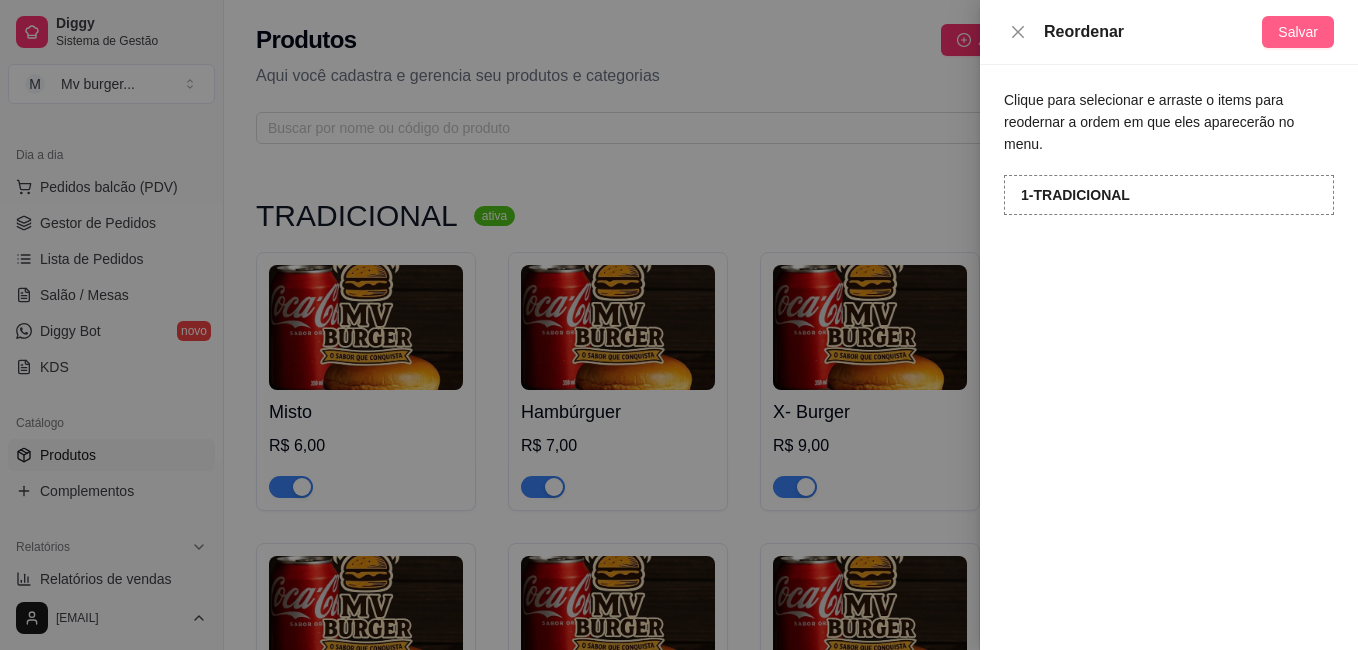 click on "Salvar" at bounding box center [1298, 32] 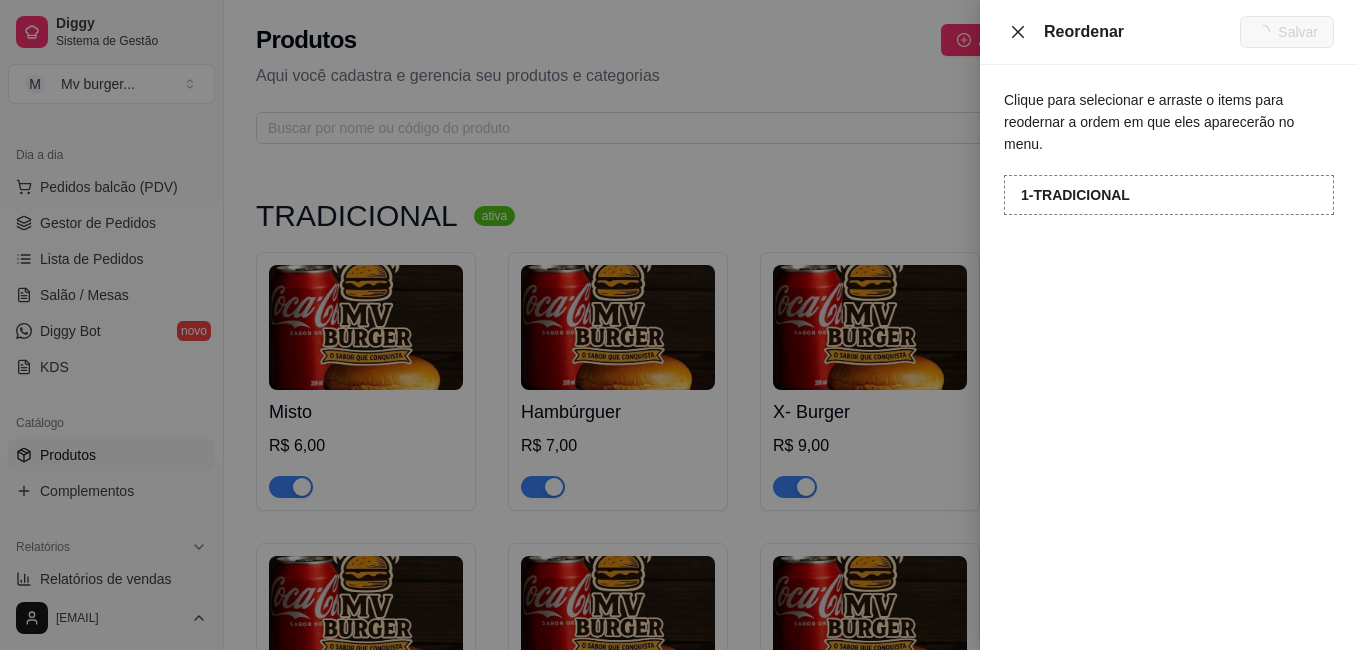 click 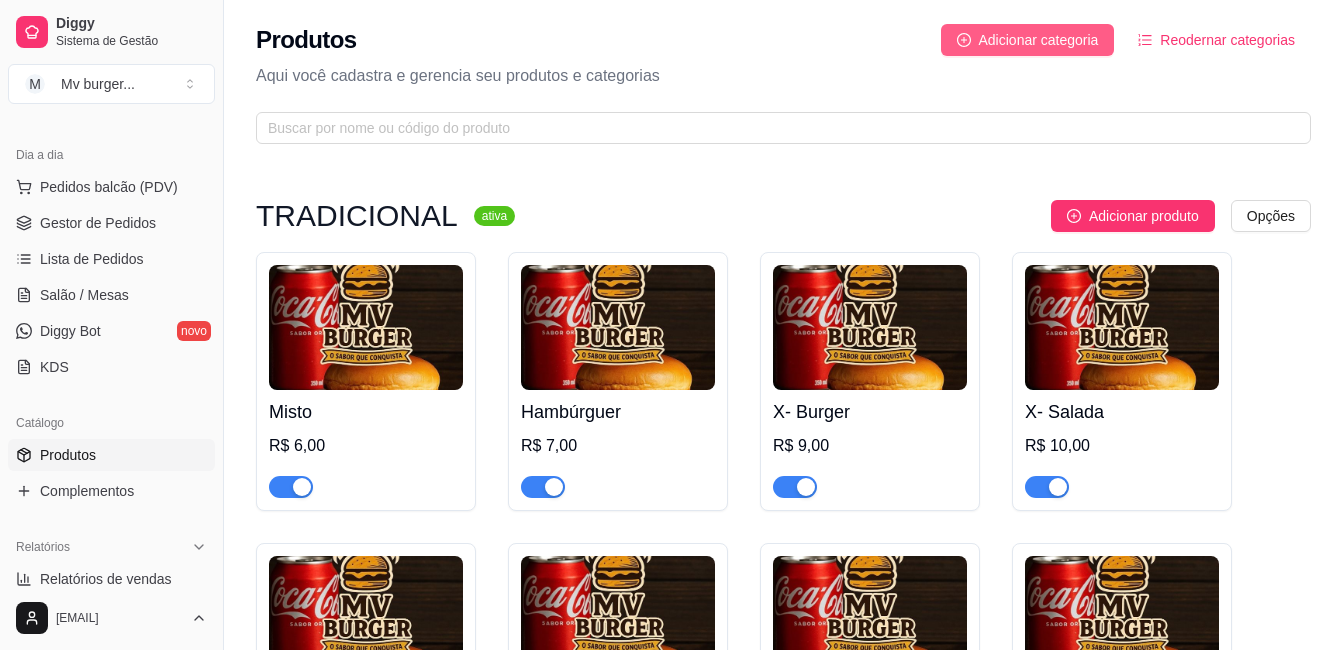click on "Adicionar categoria" at bounding box center [1039, 40] 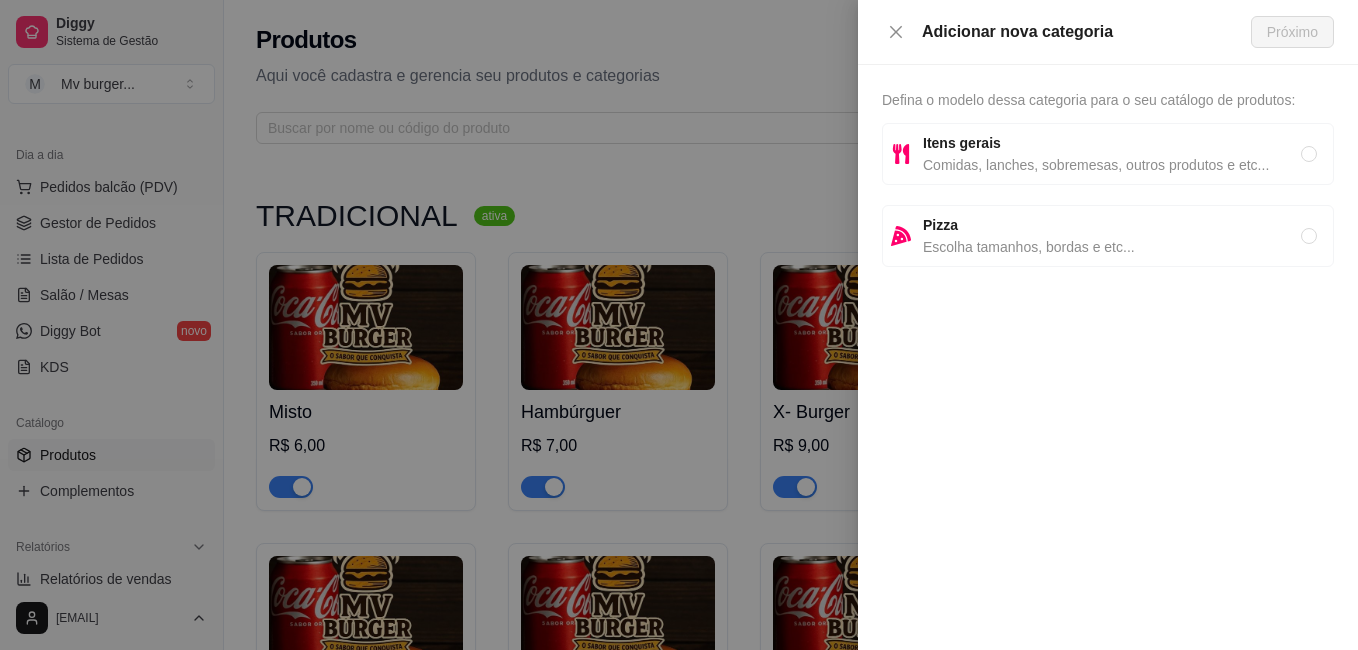 click on "Itens gerais" at bounding box center (1112, 143) 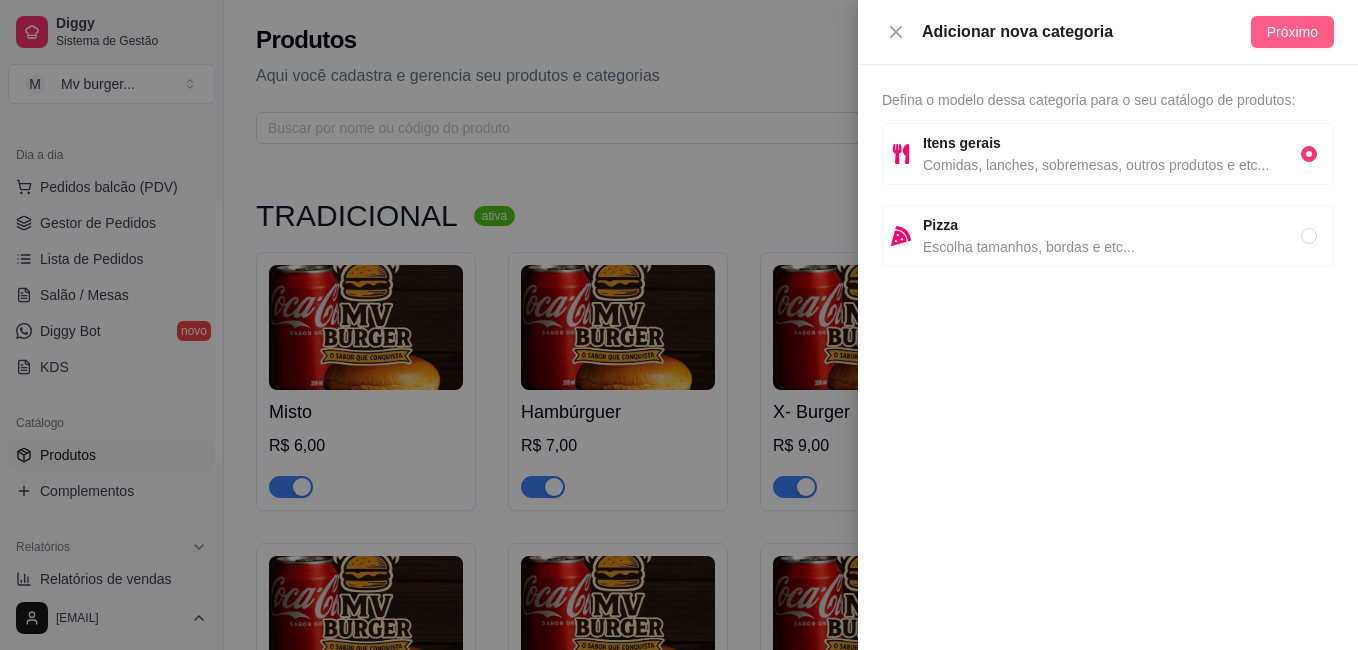 click on "Próximo" at bounding box center (1292, 32) 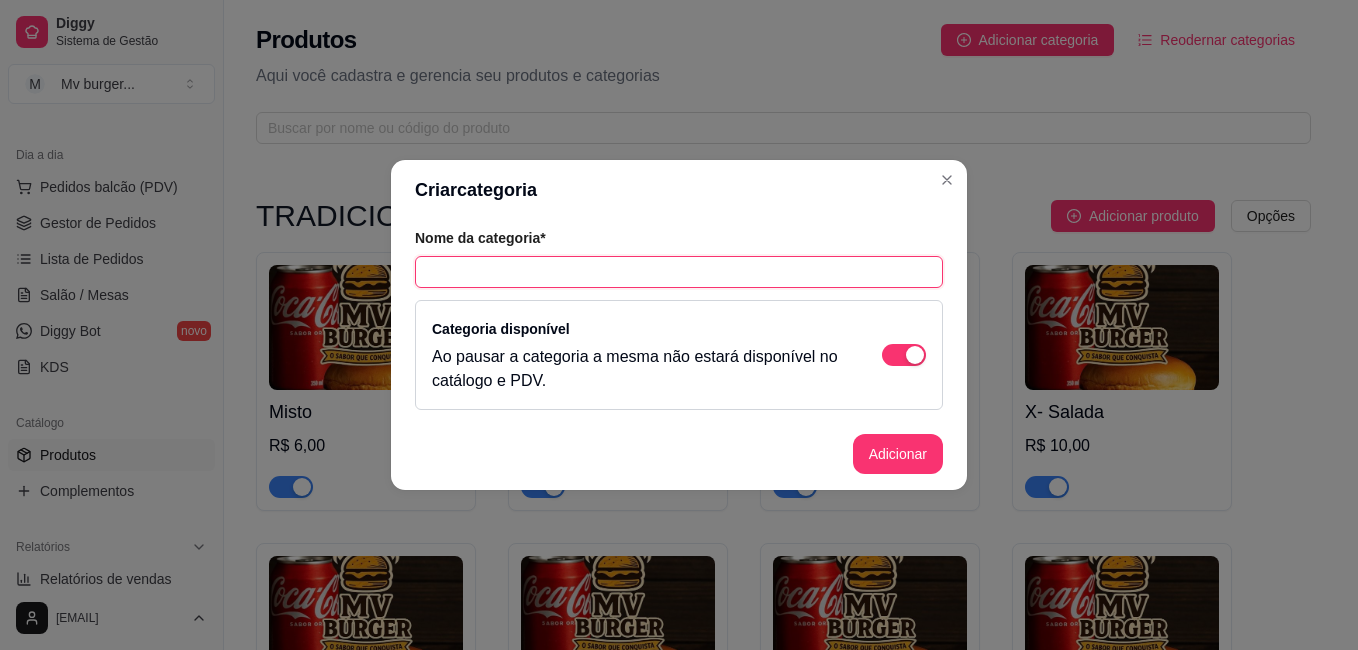 click at bounding box center [679, 272] 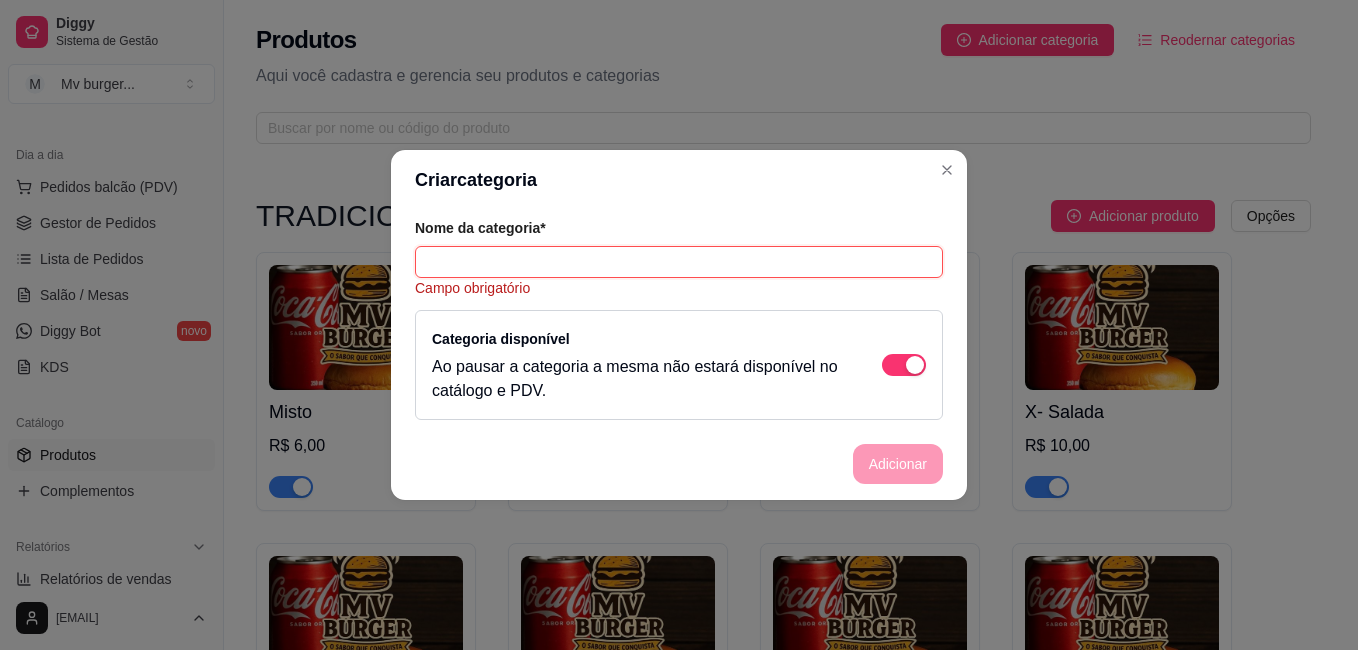 type on "F" 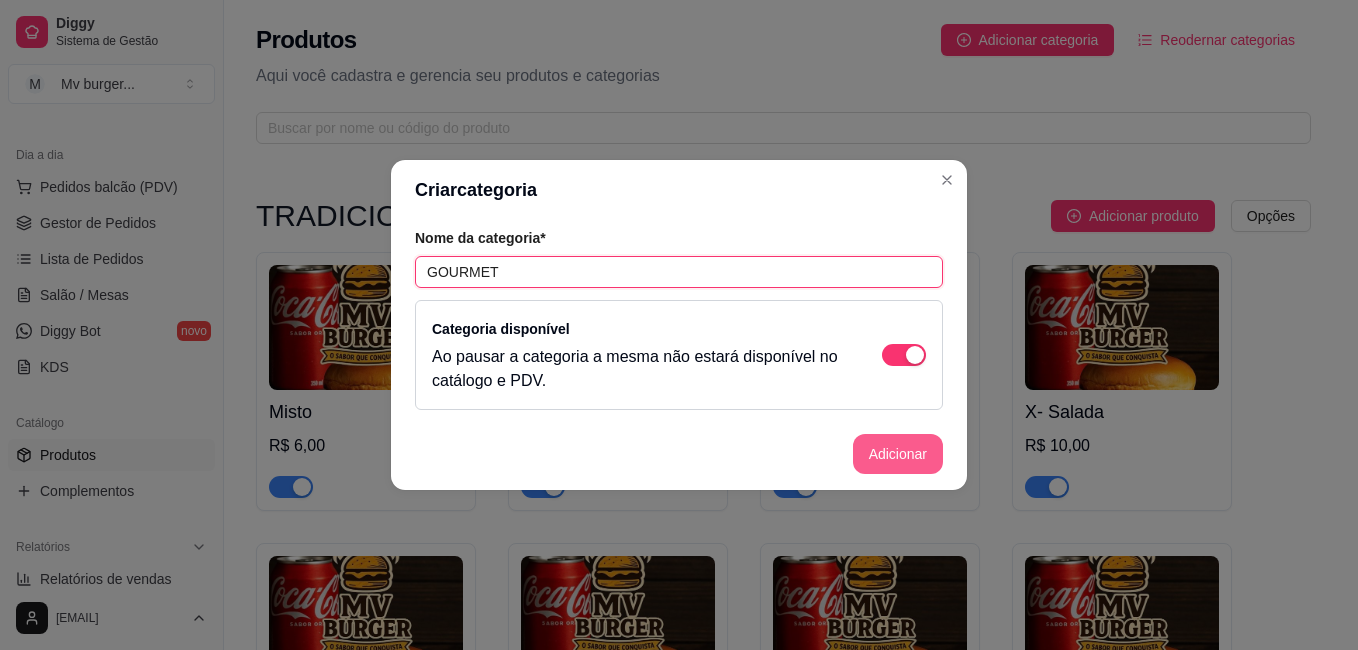 type on "GOURMET" 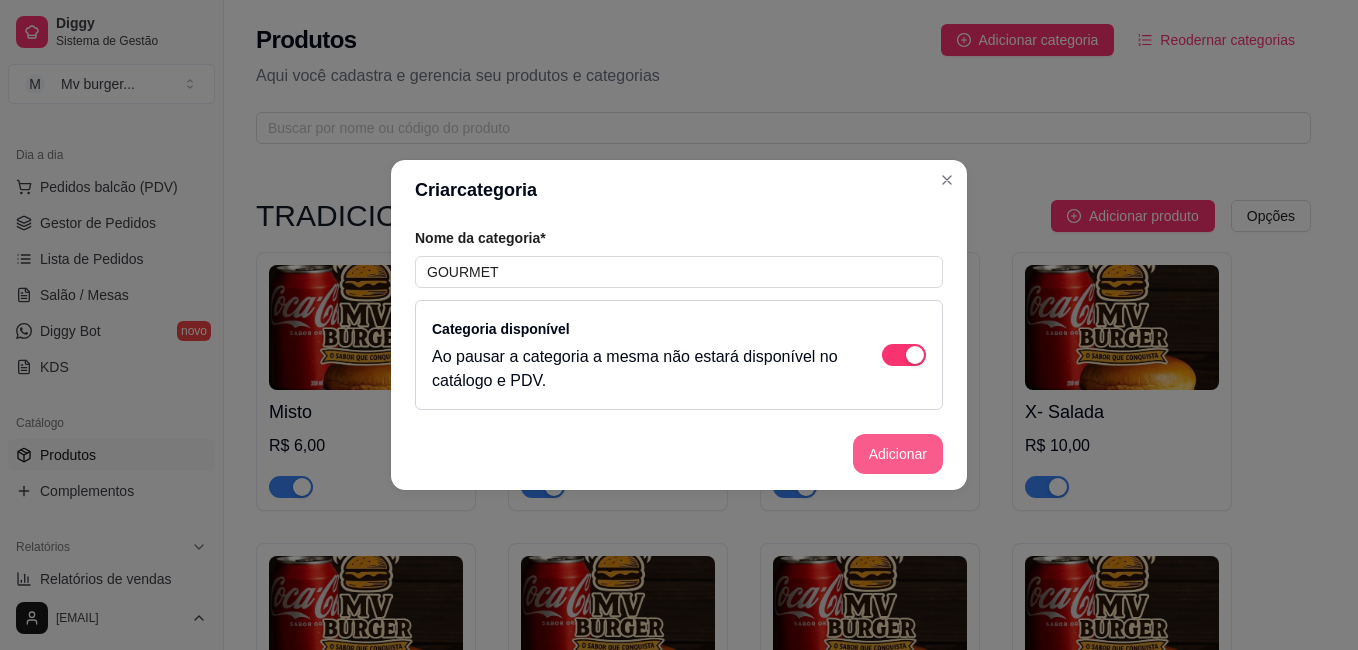 click on "Adicionar" at bounding box center [898, 454] 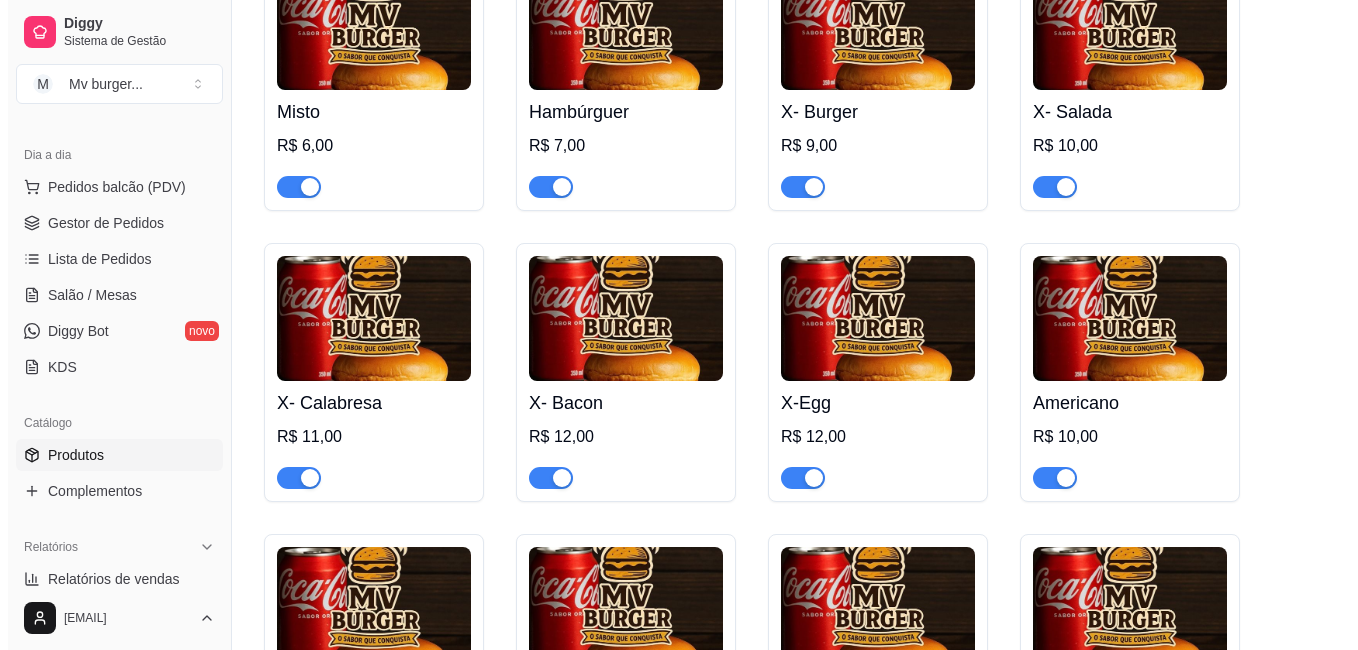 scroll, scrollTop: 683, scrollLeft: 0, axis: vertical 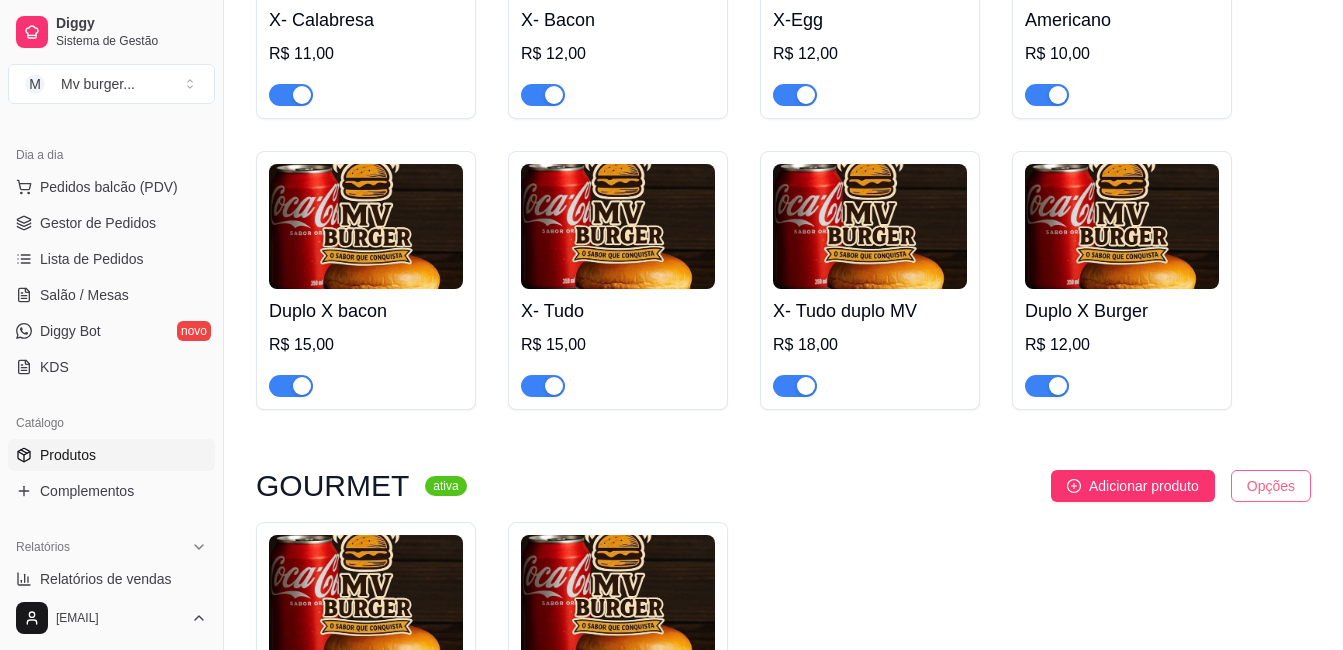 click on "Diggy Sistema de Gestão M Mv burger ... Loja  aberta Período gratuito até [DATE] Acesso Rápido Dashboard Dia a dia Pedidos balcão (PDV) Gestor de Pedidos Lista de Pedidos Salão / Mesas Diggy Bot novo KDS Catálogo Produtos Complementos Relatórios Relatórios de vendas Relatório de clientes Relatório de mesas Relatório de fidelidade novo Gerenciar Entregadores novo Nota Fiscal (NFC-e) Controle de caixa Controle de fiado Cupons Clientes Estoque Configurações Diggy Planos Precisa de ajuda? [EMAIL] Toggle Sidebar Sistema de Gestão Diggy Produtos Adicionar categoria Reodernar categorias Aqui você cadastra e gerencia seu produtos e categorias TRADICIONAL  ativa Adicionar produto Opções Misto    R$ 6,00 Hambúrguer    R$ 7,00 X- Burger   R$ 9,00 X- Salada    R$ 10,00 X- Calabresa    R$ 11,00 X- Bacon   R$ 12,00 X-Egg   R$ 12,00 Americano    R$ 10,00 Duplo X bacon    R$ 15,00 X- Tudo    R$ 15,00 X- Tudo duplo MV   R$ 18,00 Duplo X Burger    R$ 12,00 GOURMET ativa Opções" at bounding box center [671, -358] 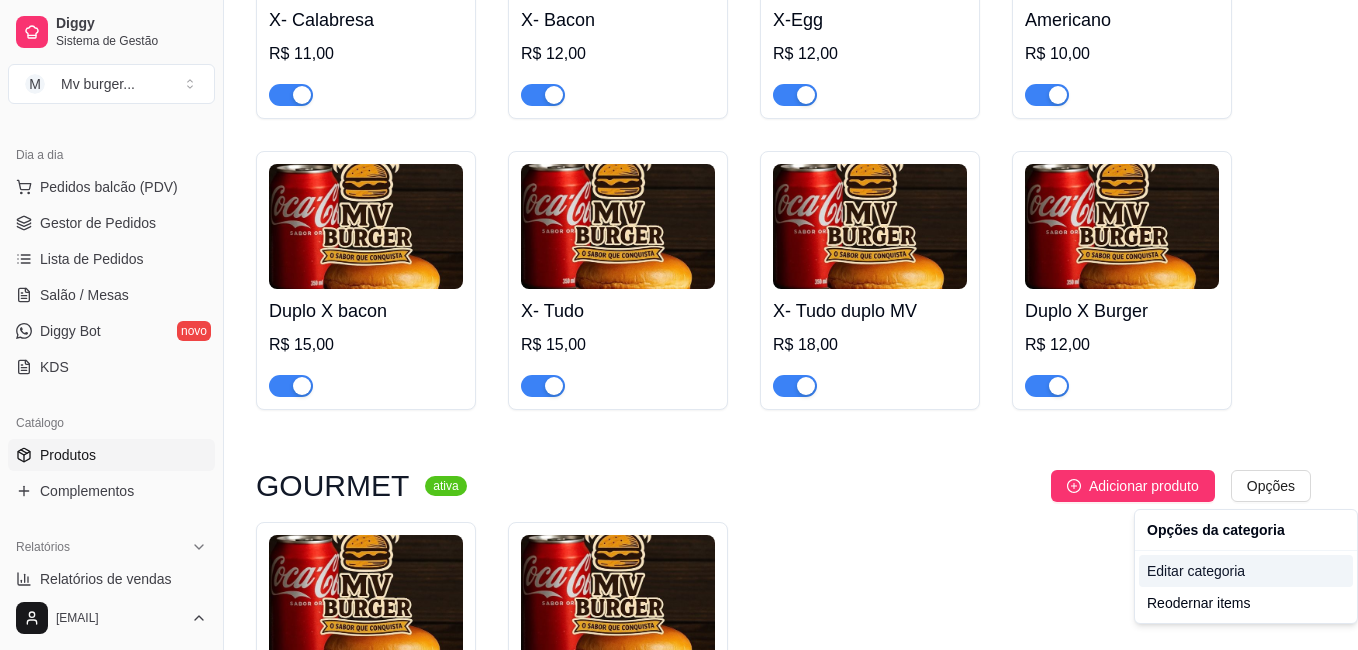 click on "Editar categoria" at bounding box center [1246, 571] 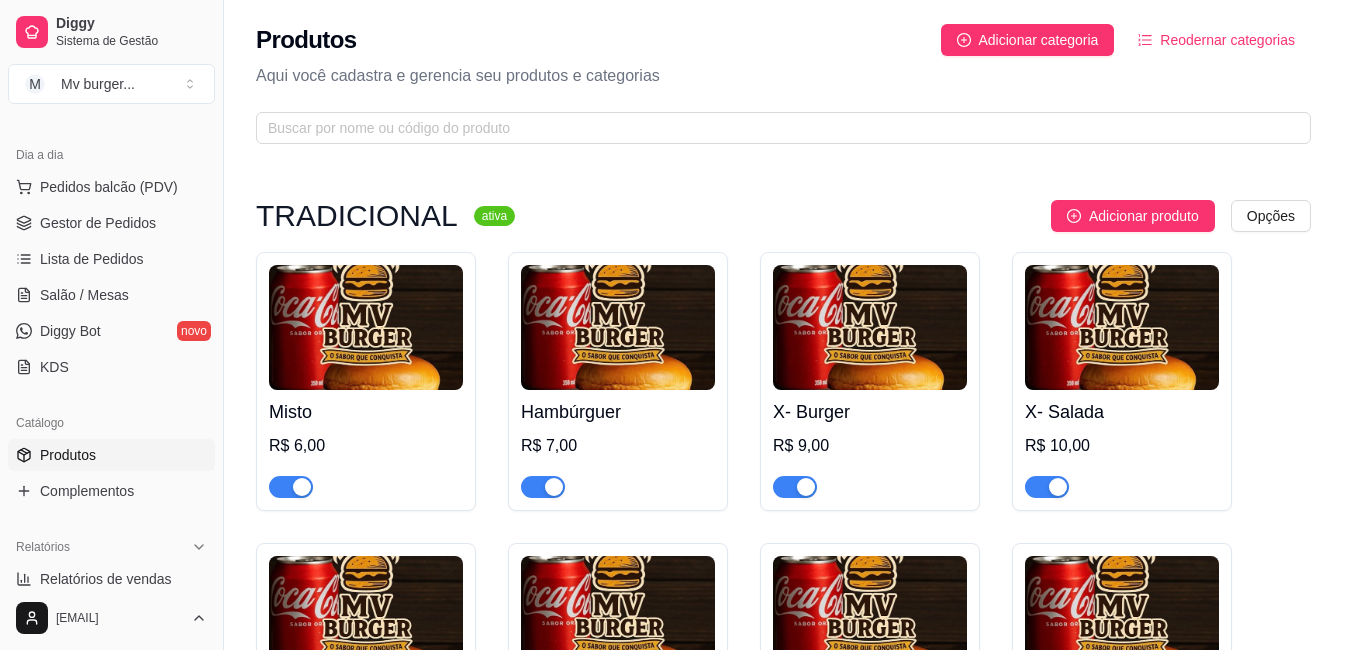 scroll, scrollTop: 0, scrollLeft: 0, axis: both 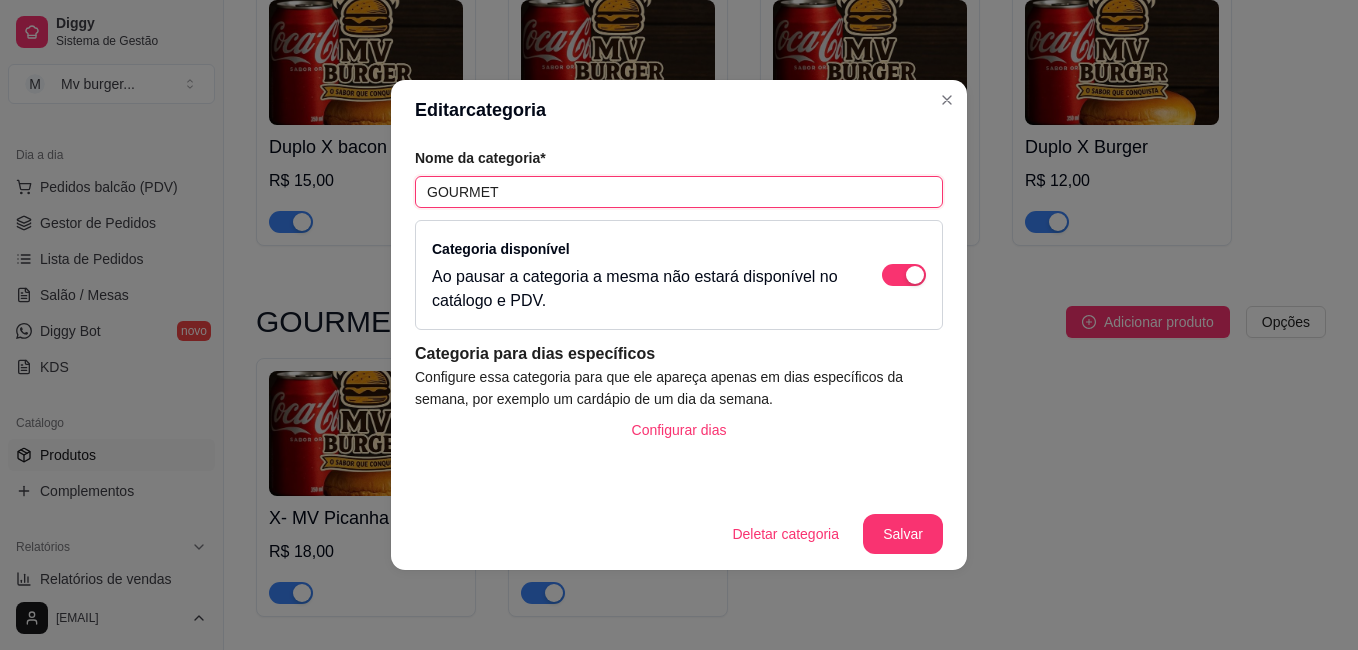 click on "GOURMET" at bounding box center (679, 192) 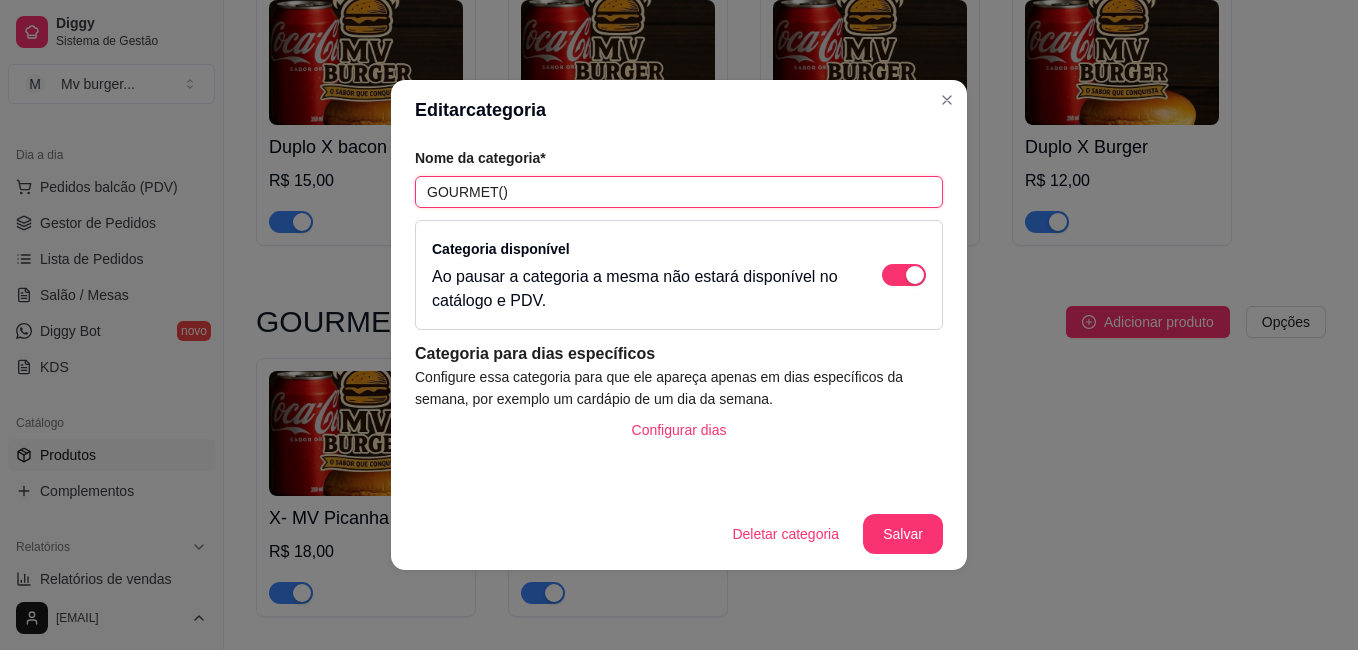 click on "GOURMET()" at bounding box center (679, 192) 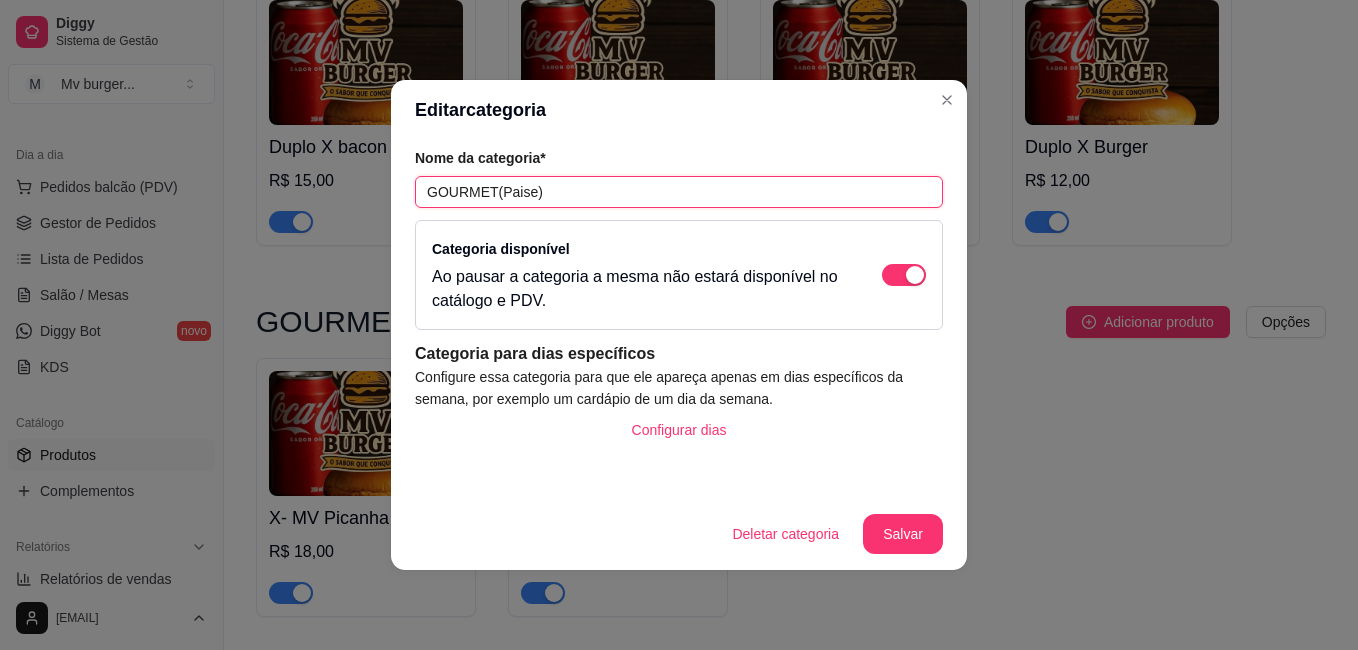 type on "GOURMET(Paises)" 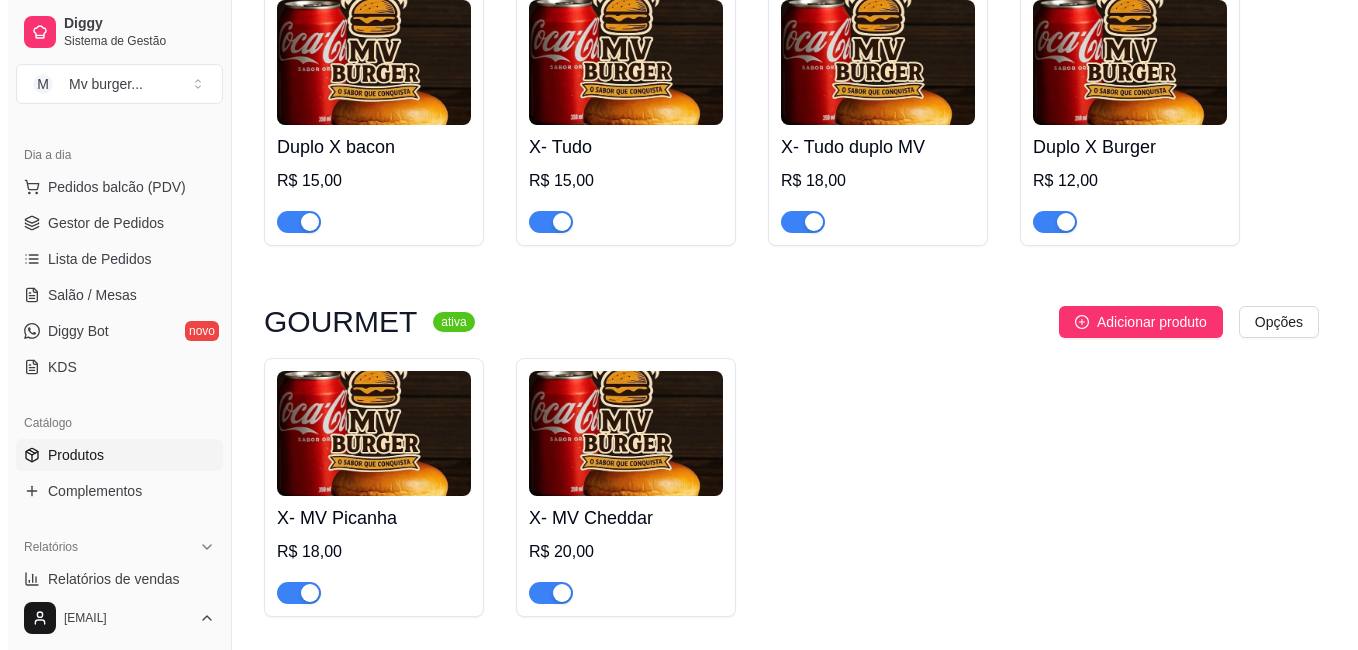 scroll, scrollTop: 919, scrollLeft: 0, axis: vertical 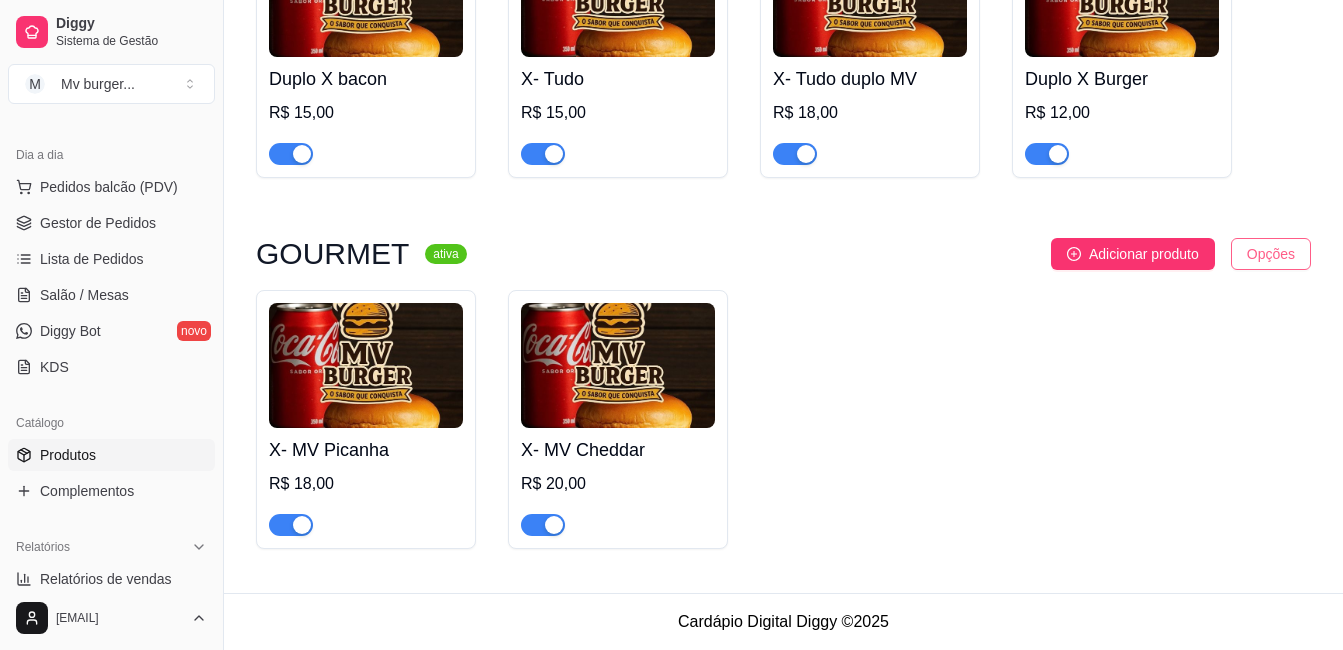 click on "Diggy Sistema de Gestão M Mv burger ... Loja  aberta Período gratuito até [DATE] Acesso Rápido Dashboard Dia a dia Pedidos balcão (PDV) Gestor de Pedidos Lista de Pedidos Salão / Mesas Diggy Bot novo KDS Catálogo Produtos Complementos Relatórios Relatórios de vendas Relatório de clientes Relatório de mesas Relatório de fidelidade novo Gerenciar Entregadores novo Nota Fiscal (NFC-e) Controle de caixa Controle de fiado Cupons Clientes Estoque Configurações Diggy Planos Precisa de ajuda? [EMAIL] Toggle Sidebar Sistema de Gestão Diggy Produtos Adicionar categoria Reodernar categorias Aqui você cadastra e gerencia seu produtos e categorias TRADICIONAL  ativa Adicionar produto Opções Misto    R$ 6,00 Hambúrguer    R$ 7,00 X- Burger   R$ 9,00 X- Salada    R$ 10,00 X- Calabresa    R$ 11,00 X- Bacon   R$ 12,00 X-Egg   R$ 12,00 Americano    R$ 10,00 Duplo X bacon    R$ 15,00 X- Tudo    R$ 15,00 X- Tudo duplo MV   R$ 18,00 Duplo X Burger    R$ 12,00 GOURMET ativa Opções" at bounding box center [671, -590] 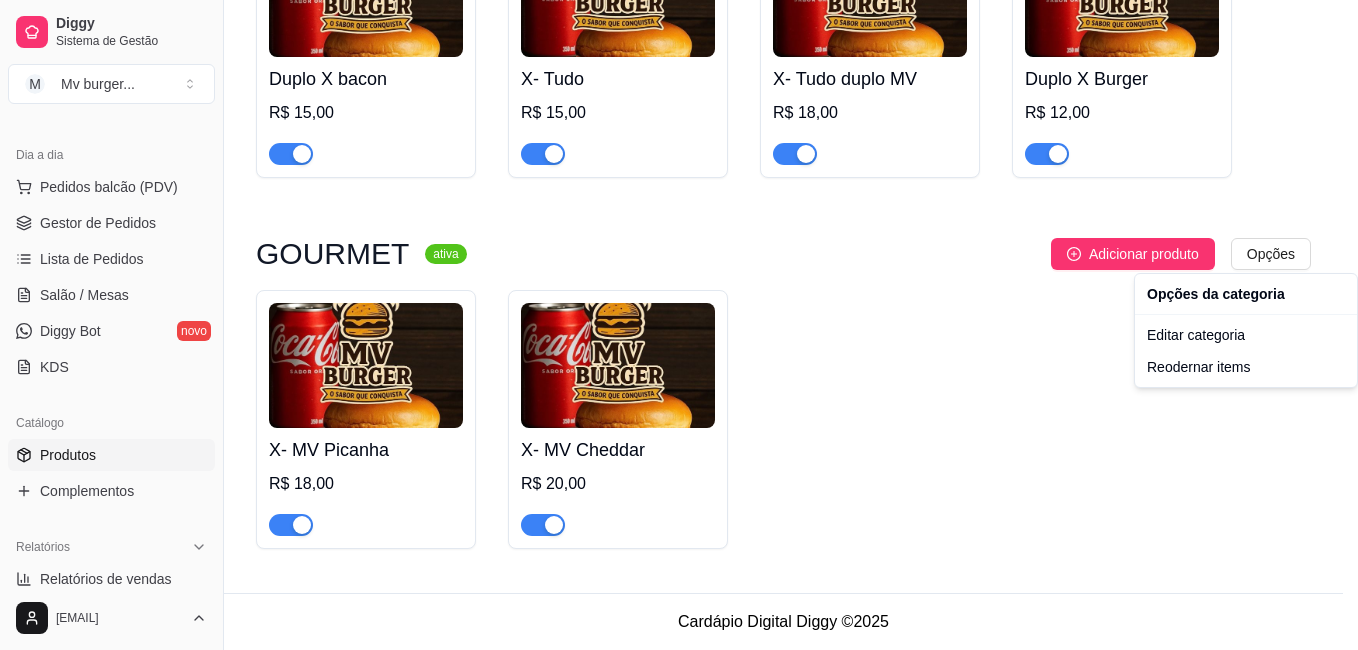 click on "Diggy Sistema de Gestão M Mv burger ... Loja  aberta Período gratuito até [DATE] Acesso Rápido Dashboard Dia a dia Pedidos balcão (PDV) Gestor de Pedidos Lista de Pedidos Salão / Mesas Diggy Bot novo KDS Catálogo Produtos Complementos Relatórios Relatórios de vendas Relatório de clientes Relatório de mesas Relatório de fidelidade novo Gerenciar Entregadores novo Nota Fiscal (NFC-e) Controle de caixa Controle de fiado Cupons Clientes Estoque Configurações Diggy Planos Precisa de ajuda? [EMAIL] Toggle Sidebar Sistema de Gestão Diggy Produtos Adicionar categoria Reodernar categorias Aqui você cadastra e gerencia seu produtos e categorias TRADICIONAL  ativa Adicionar produto Opções Misto    R$ 6,00 Hambúrguer    R$ 7,00 X- Burger   R$ 9,00 X- Salada    R$ 10,00 X- Calabresa    R$ 11,00 X- Bacon   R$ 12,00 X-Egg   R$ 12,00 Americano    R$ 10,00 Duplo X bacon    R$ 15,00 X- Tudo    R$ 15,00 X- Tudo duplo MV   R$ 18,00 Duplo X Burger    R$ 12,00 GOURMET ativa Opções" at bounding box center (679, -590) 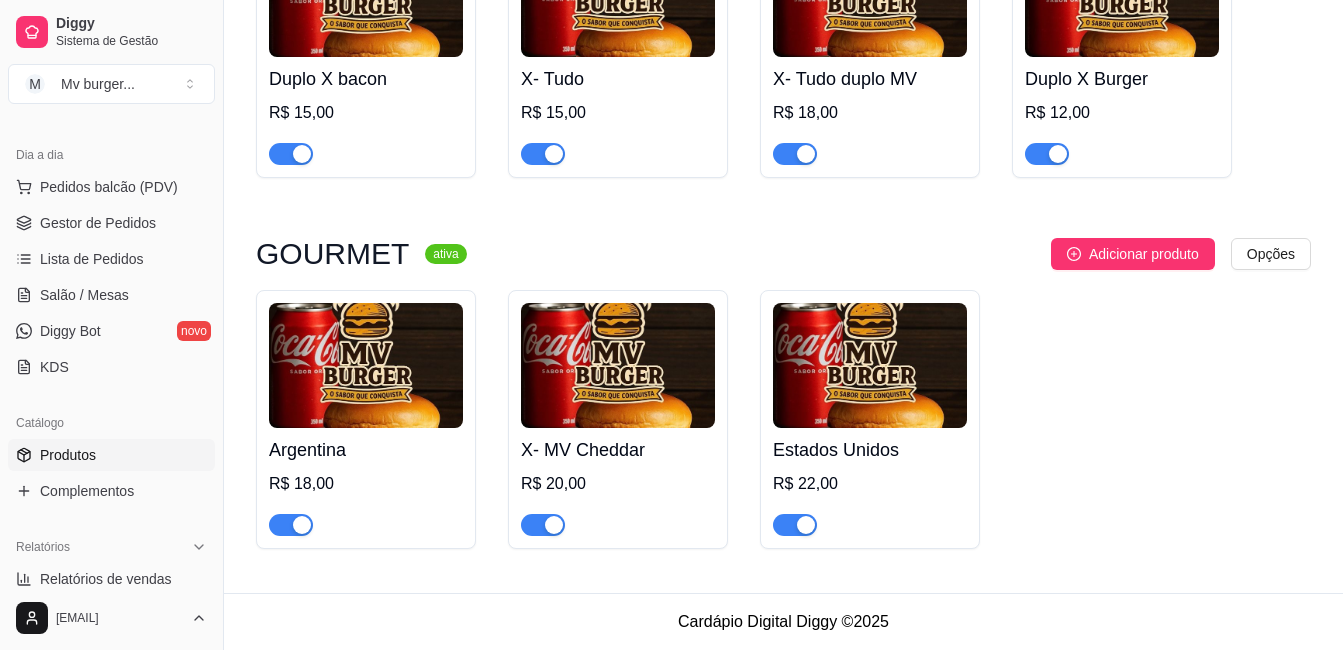 click at bounding box center [366, 365] 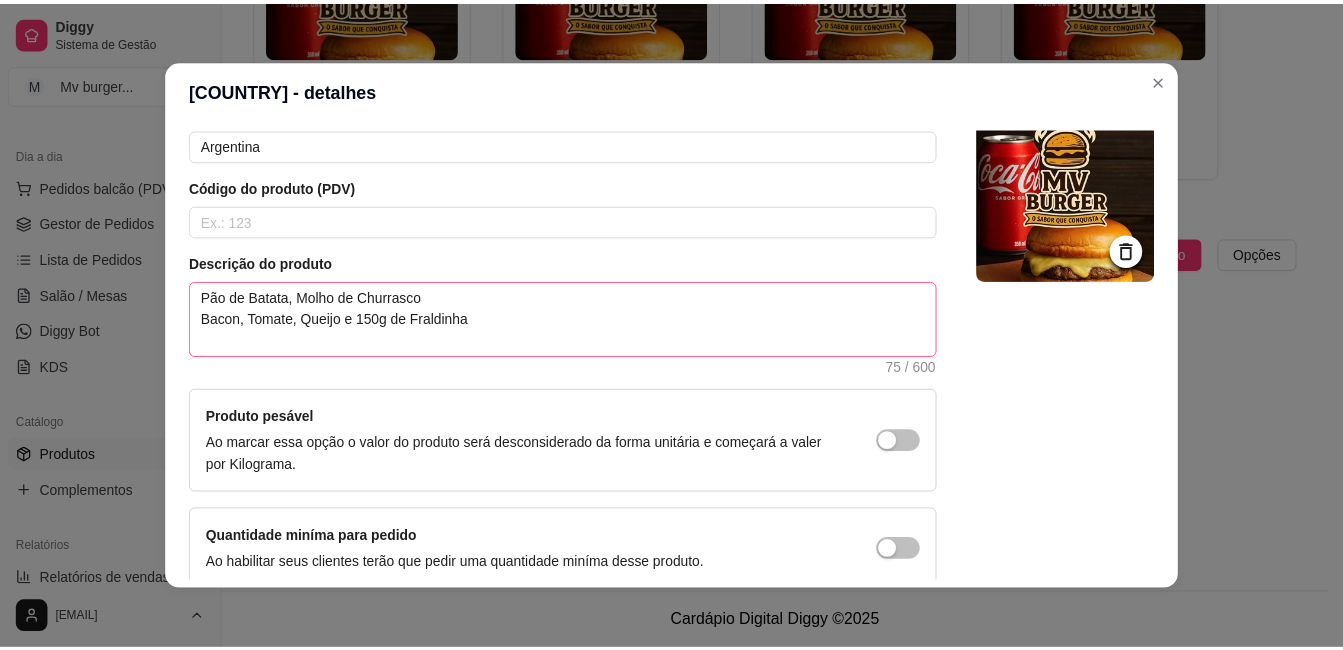 scroll, scrollTop: 0, scrollLeft: 0, axis: both 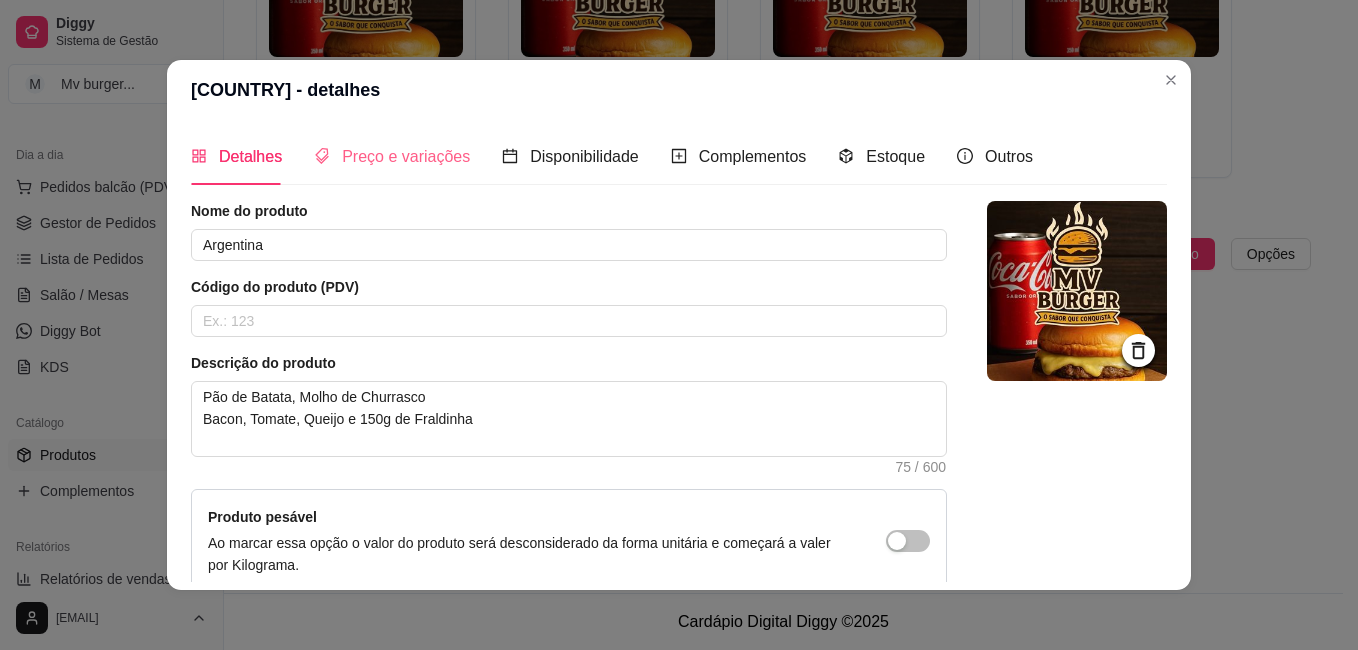 click on "Preço e variações" at bounding box center (392, 156) 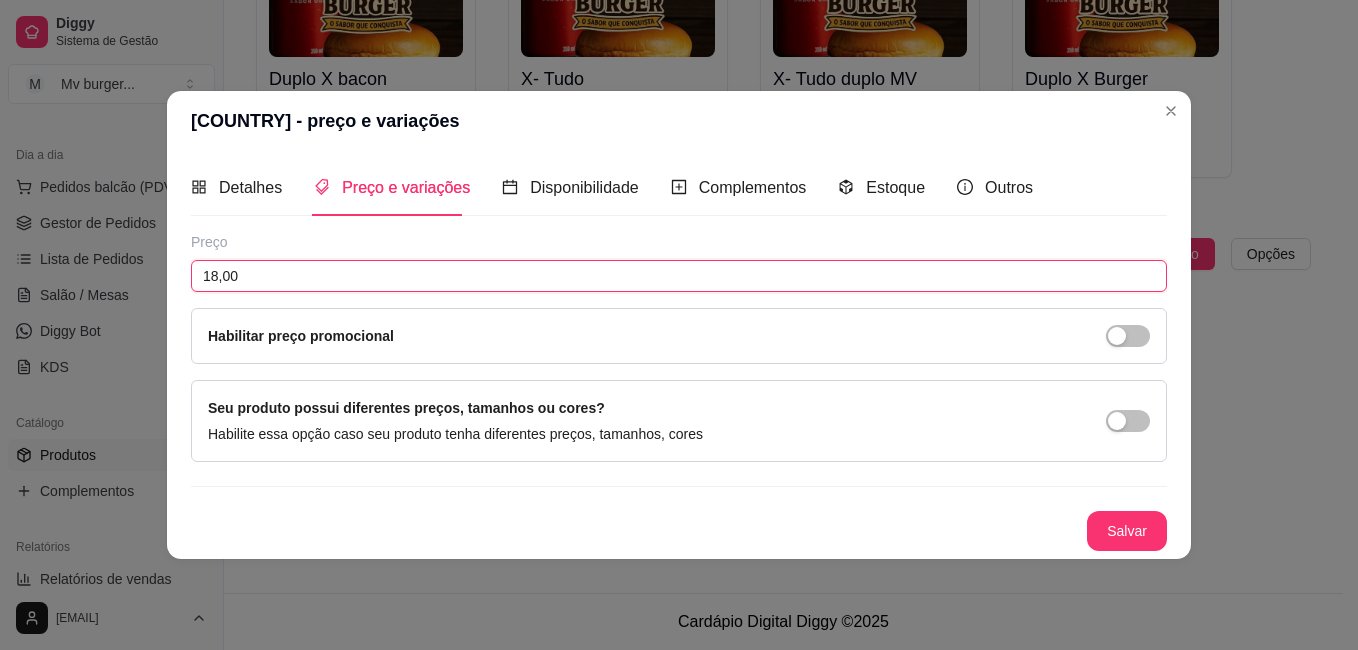 click on "18,00" at bounding box center (679, 276) 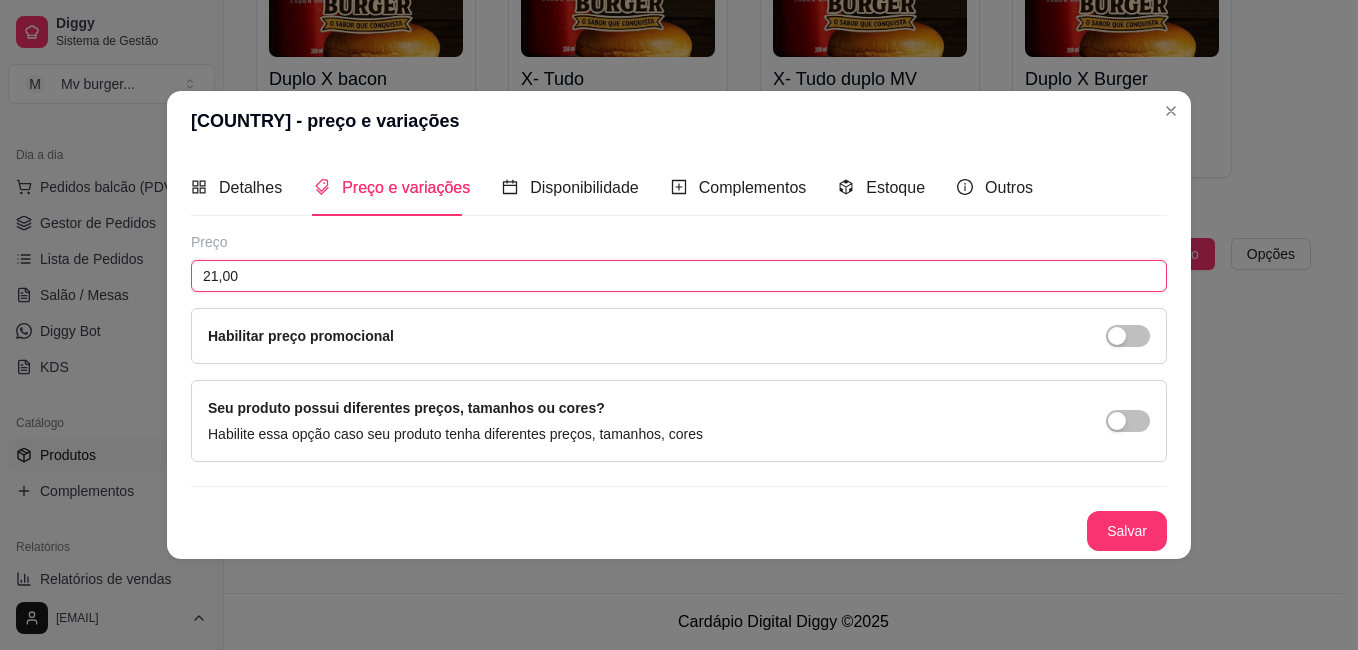 type on "21,00" 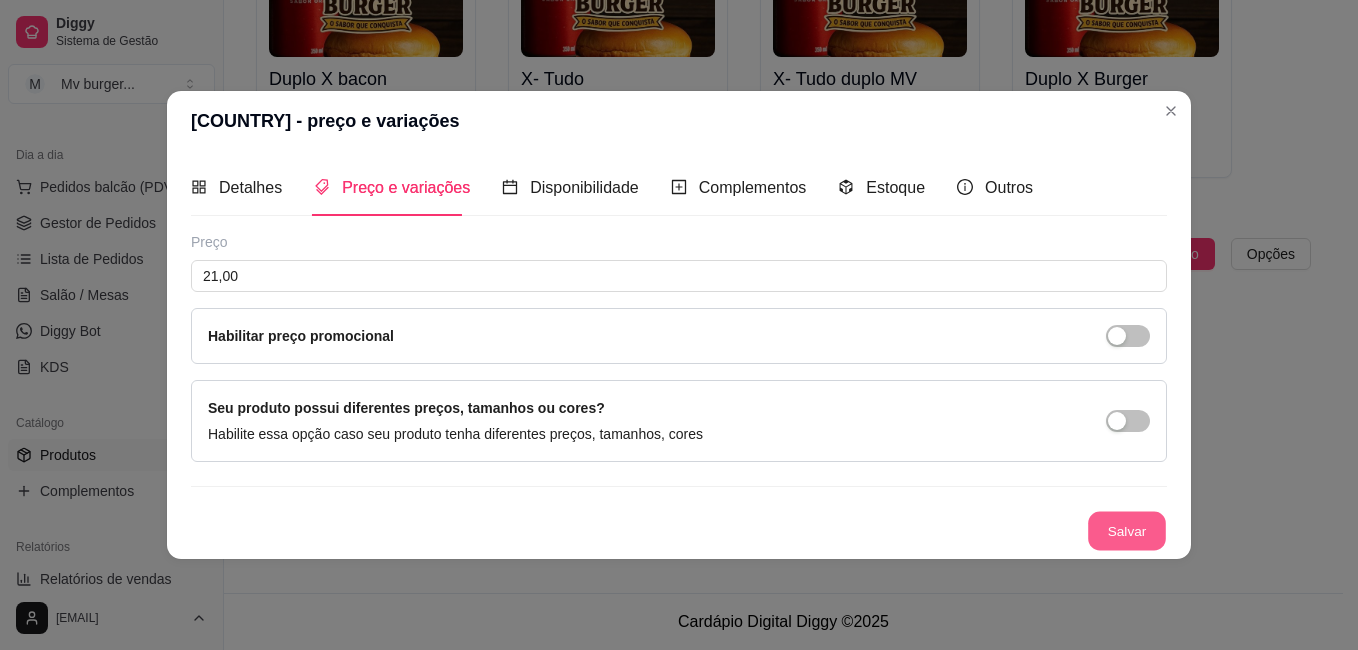click on "Salvar" at bounding box center (1127, 531) 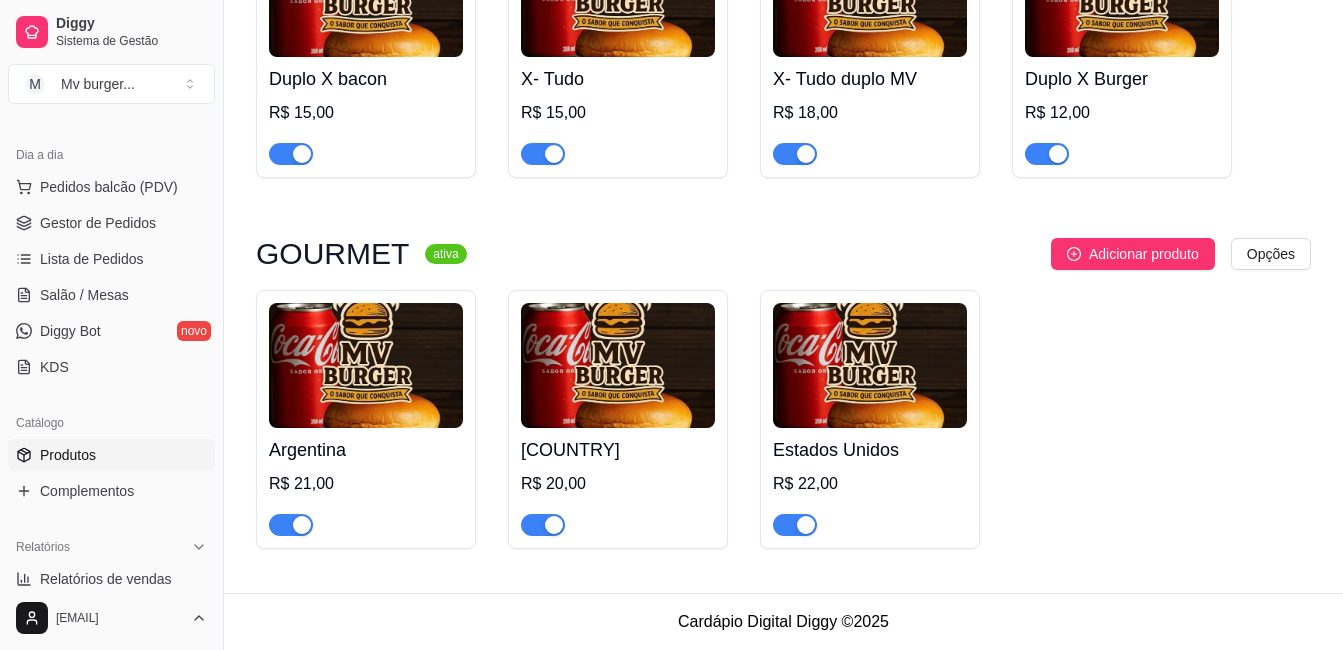 click at bounding box center [618, 365] 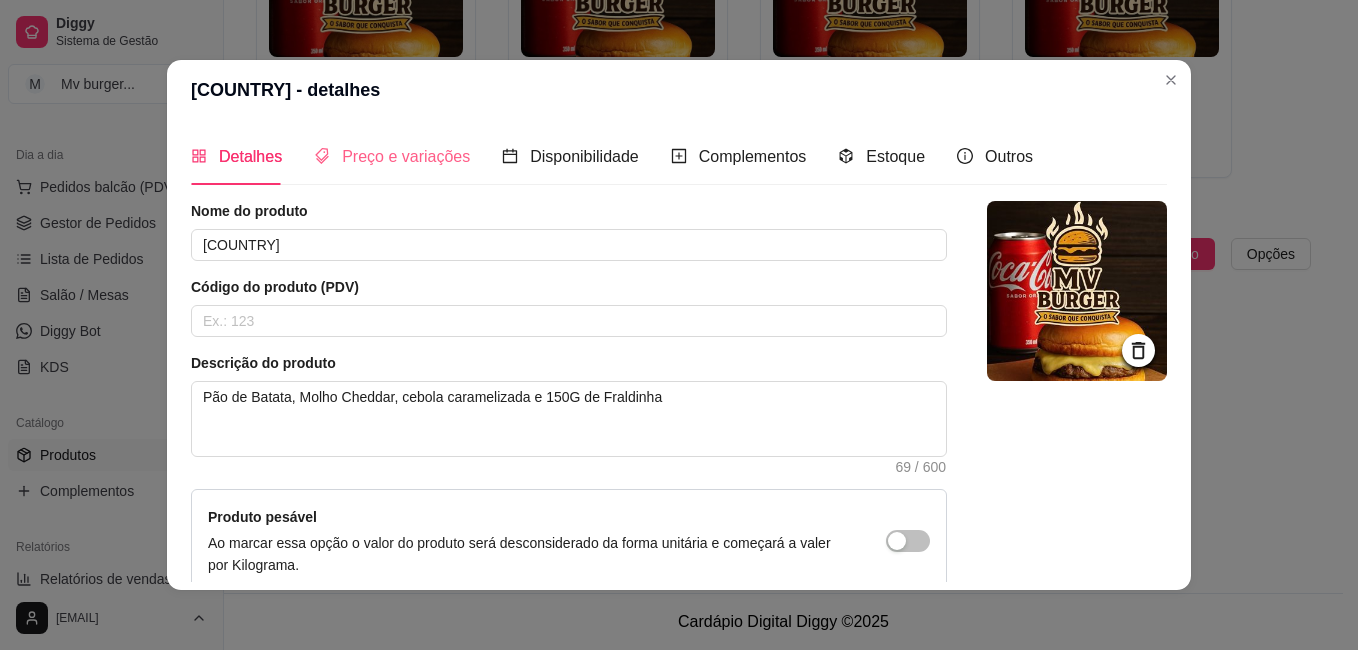 click on "Preço e variações" at bounding box center (392, 156) 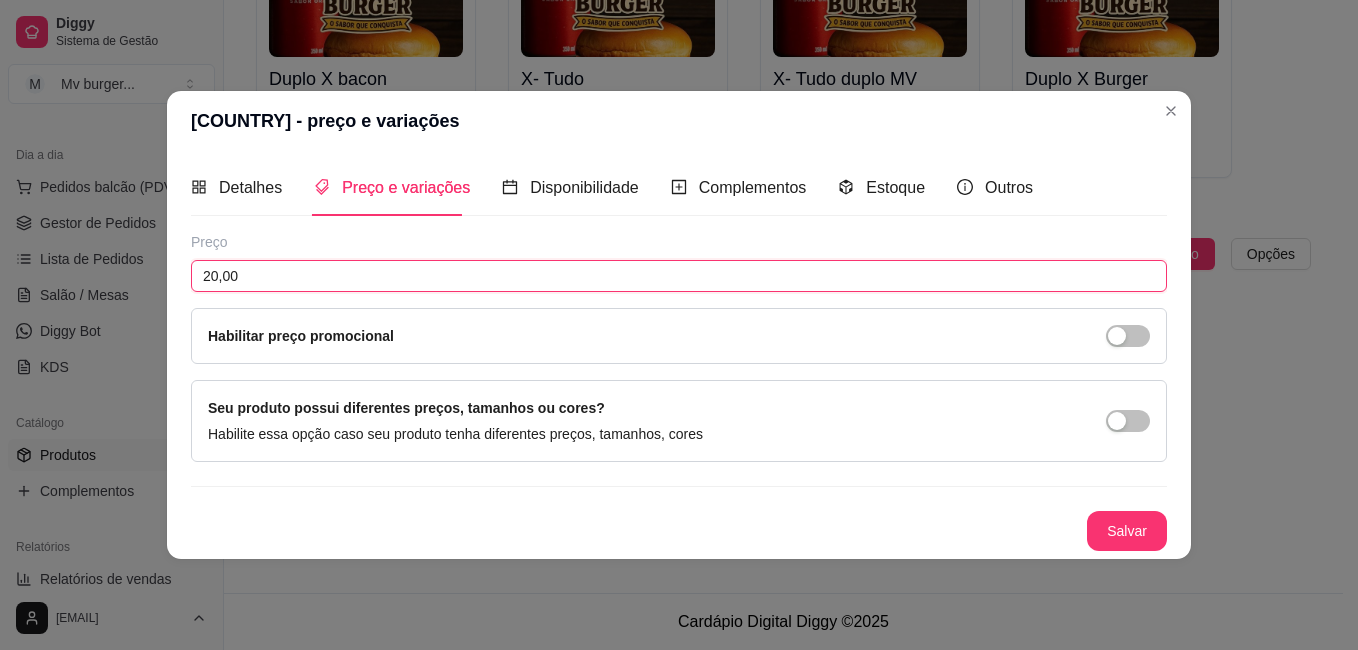 click on "20,00" at bounding box center [679, 276] 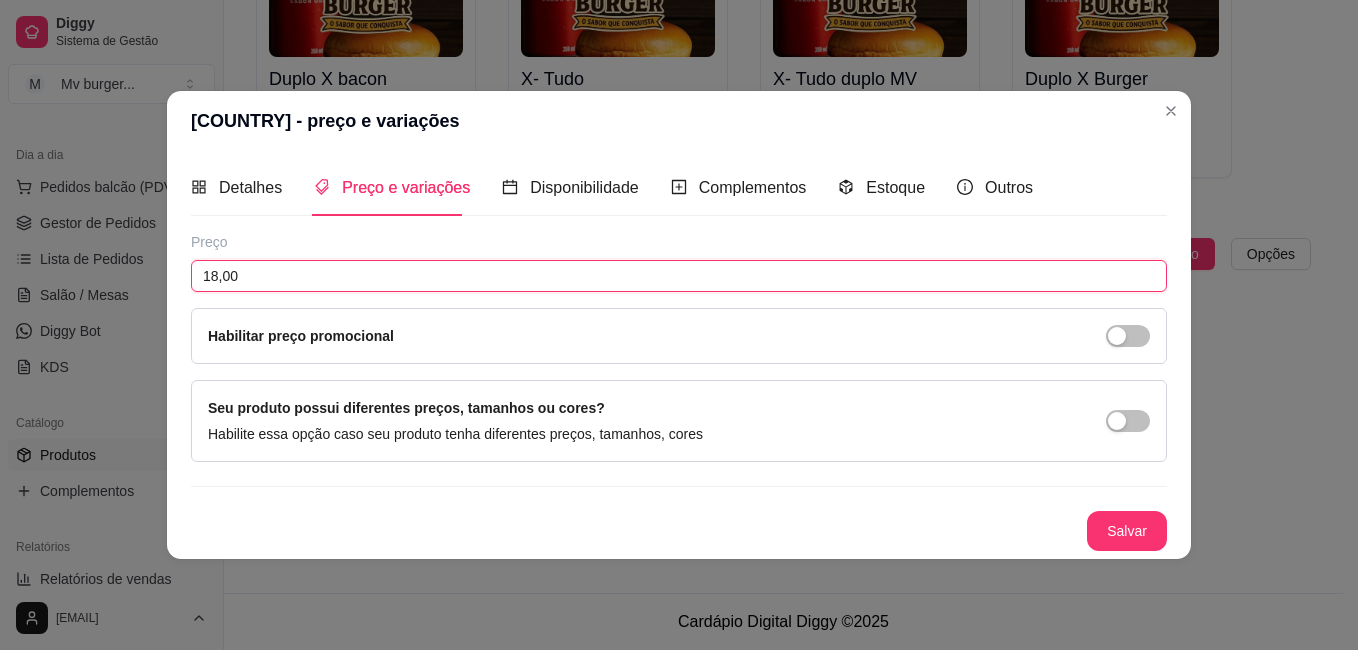 type on "18,00" 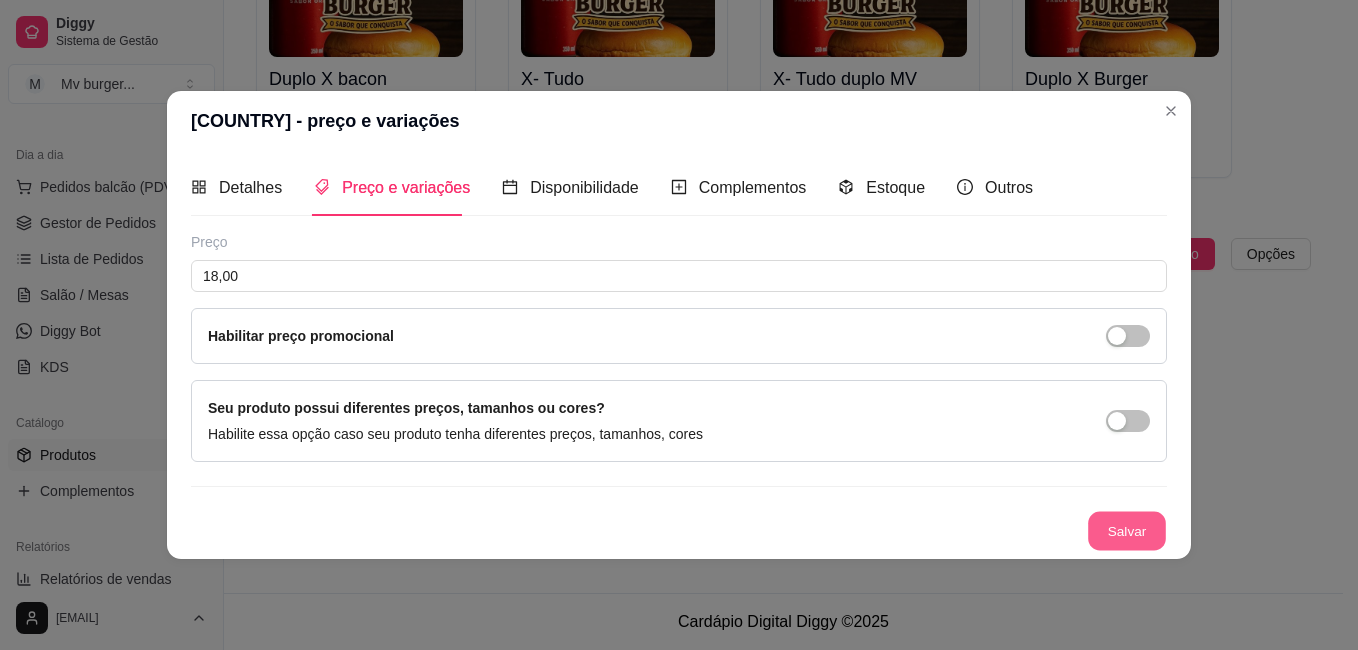 click on "Salvar" at bounding box center [1127, 531] 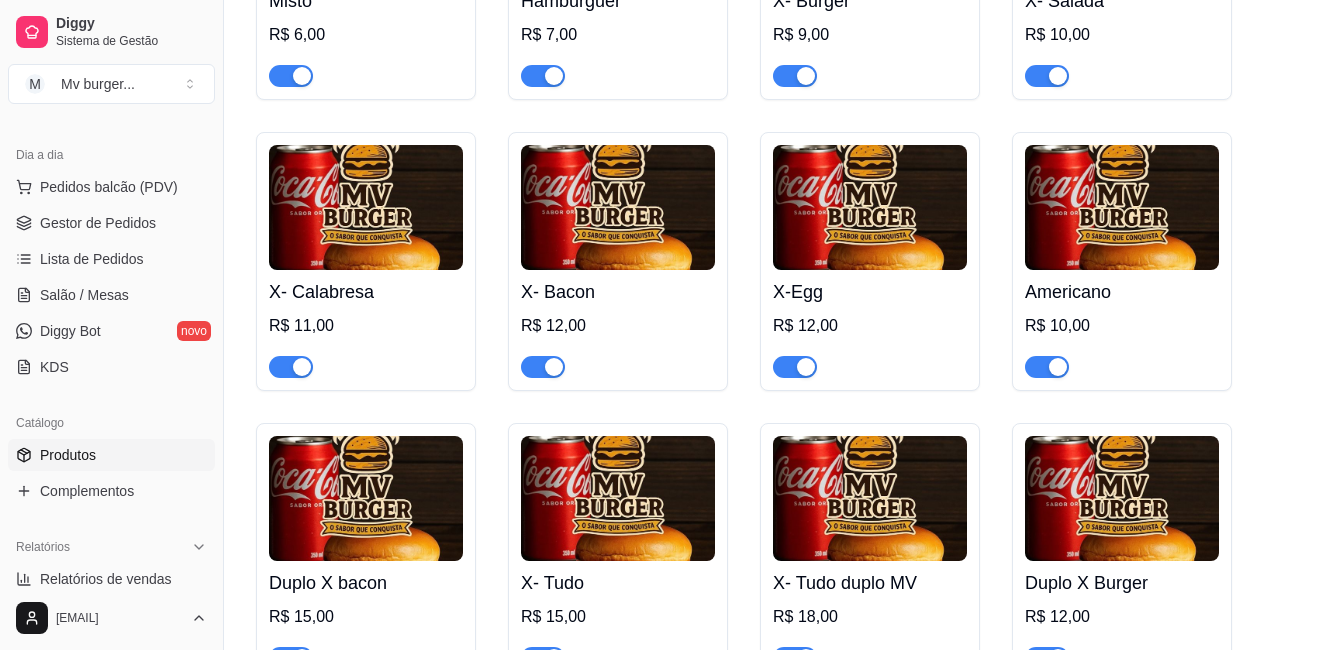 scroll, scrollTop: 0, scrollLeft: 0, axis: both 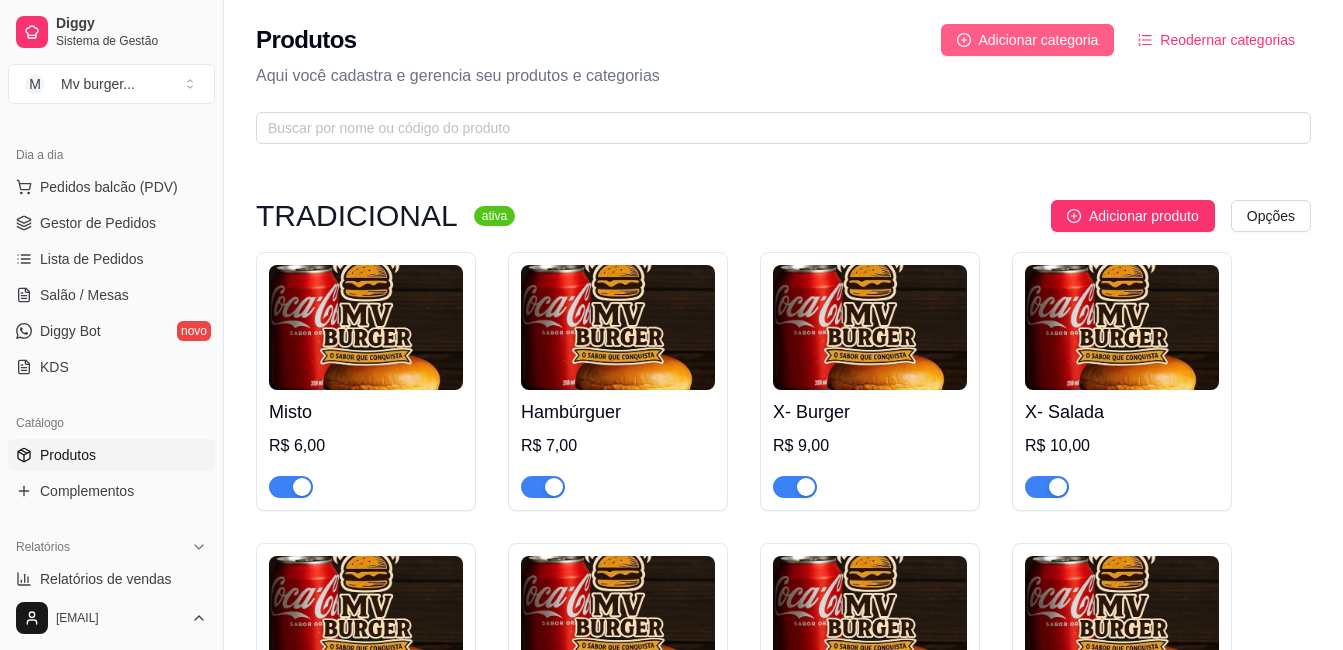 click on "Adicionar categoria" at bounding box center (1039, 40) 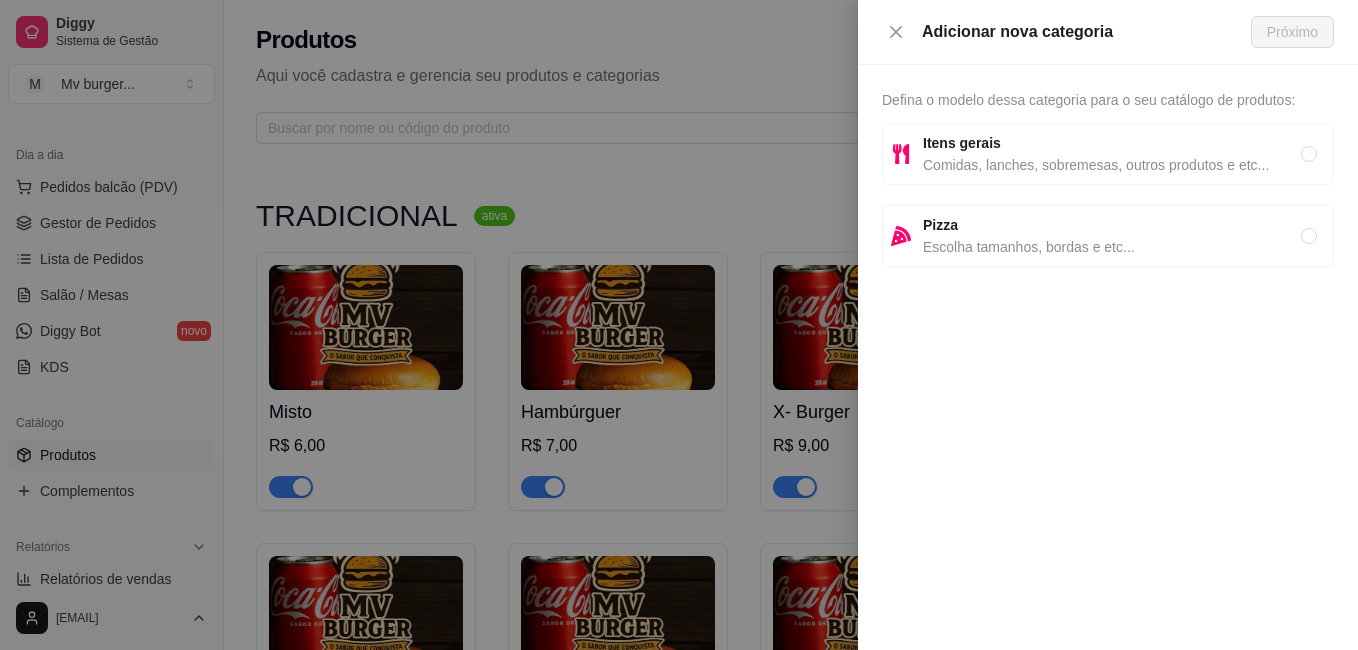 drag, startPoint x: 1115, startPoint y: 163, endPoint x: 1061, endPoint y: 143, distance: 57.58472 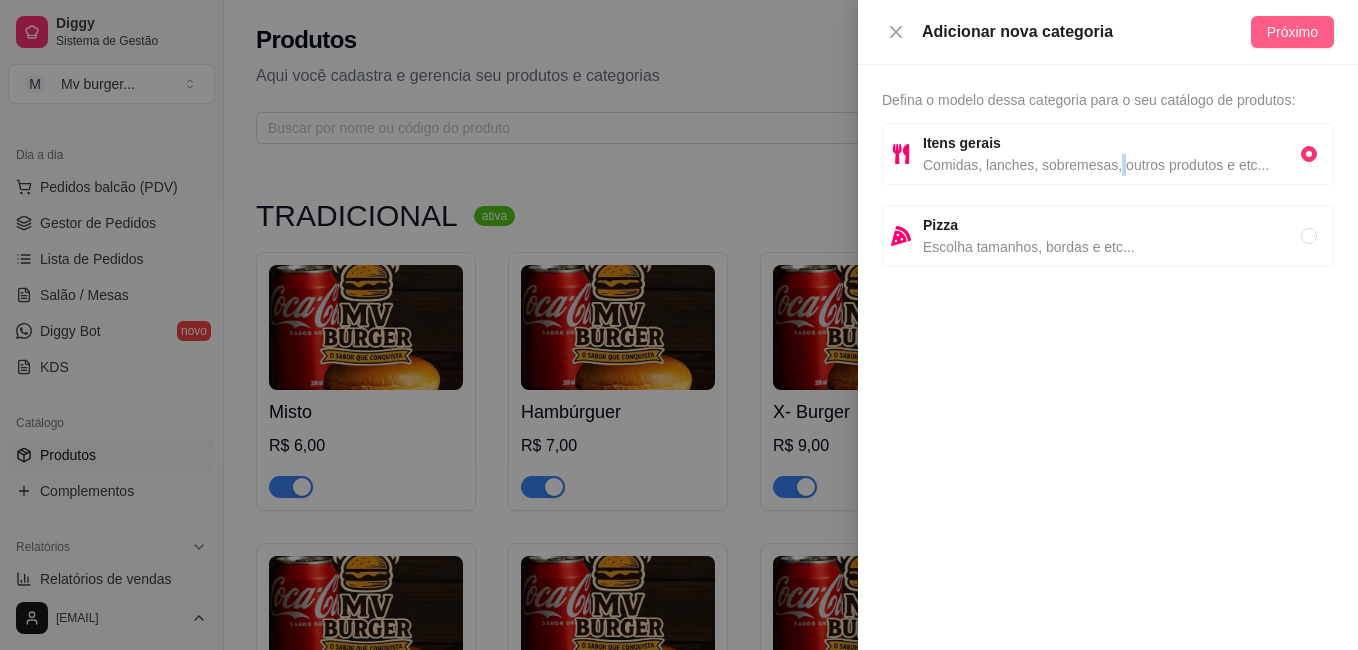 click on "Próximo" at bounding box center [1292, 32] 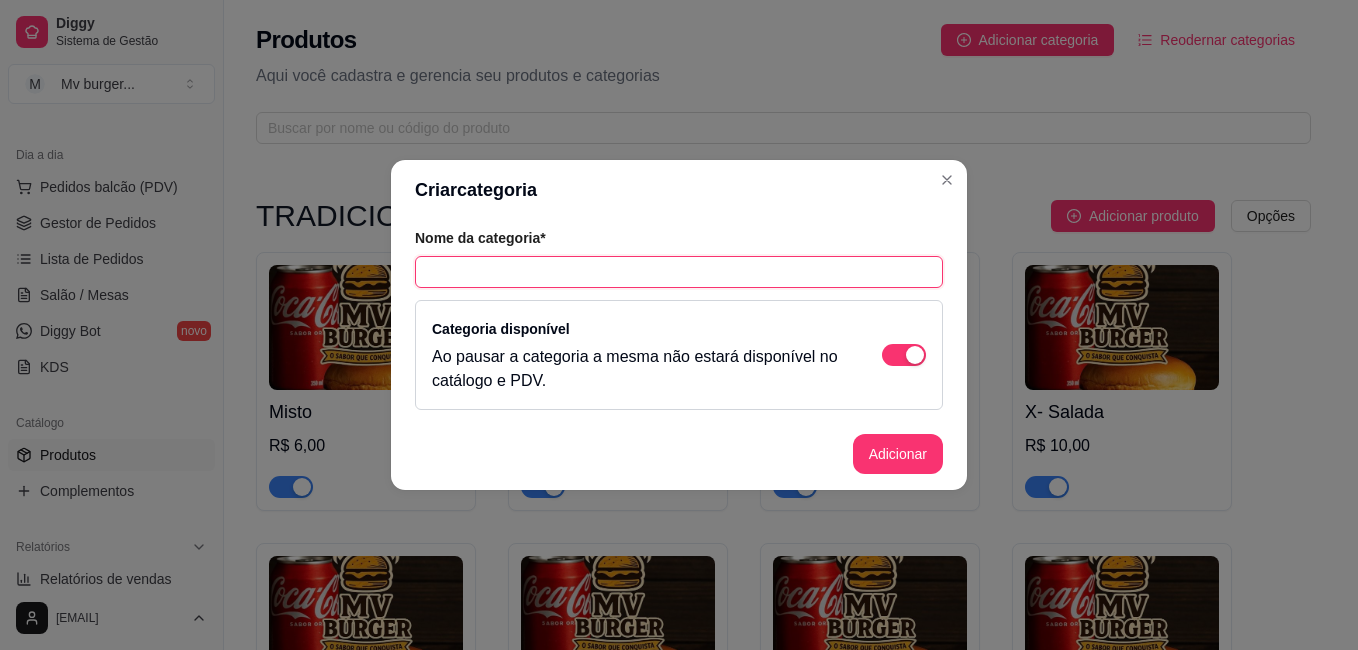 click at bounding box center [679, 272] 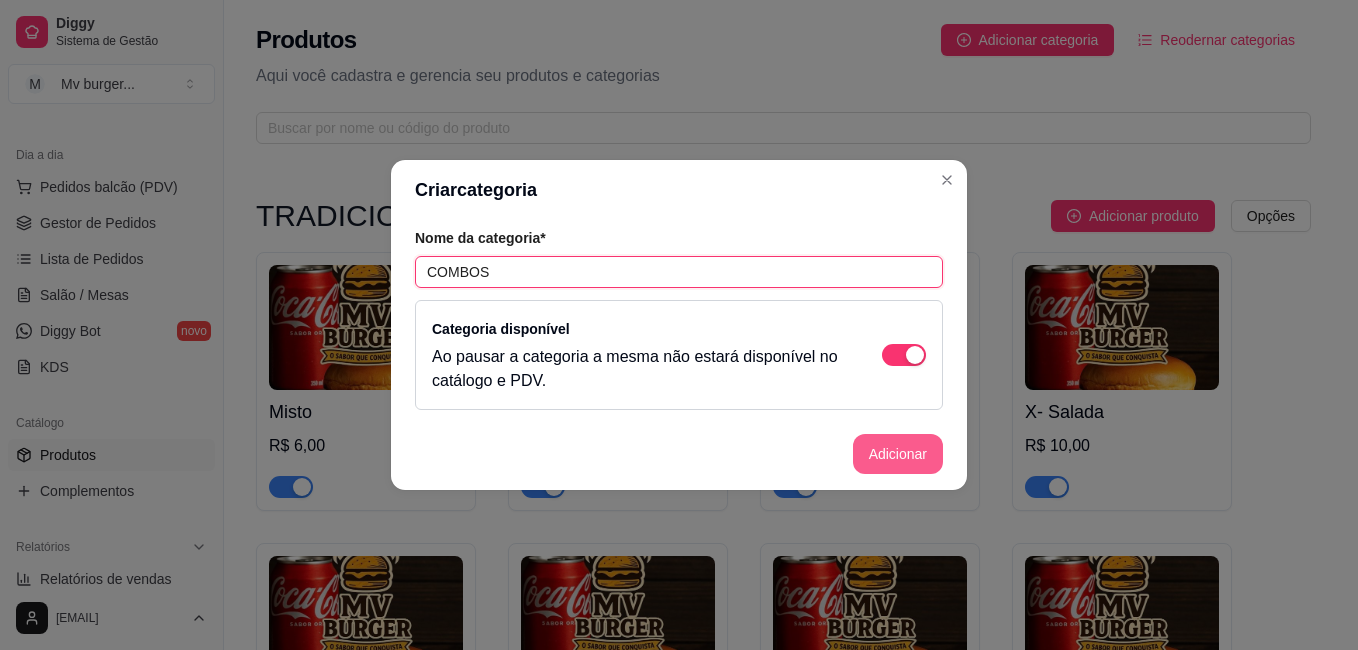 type on "COMBOS" 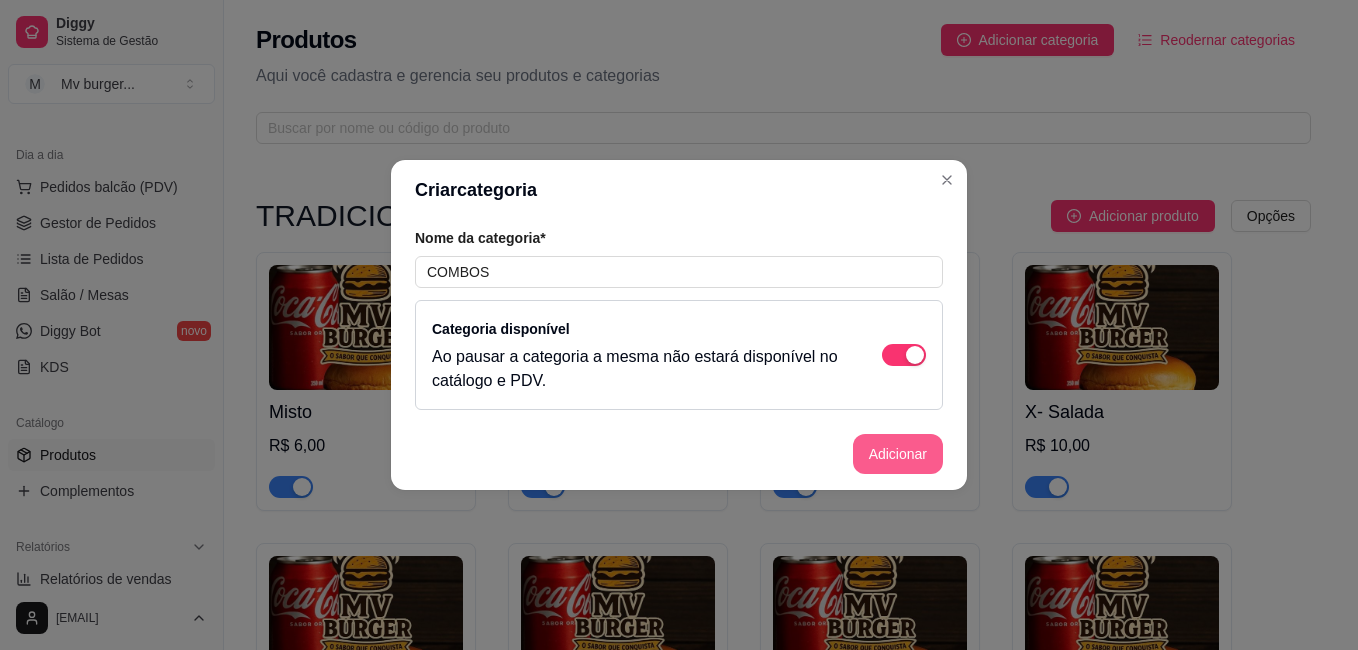 click on "Adicionar" at bounding box center (898, 454) 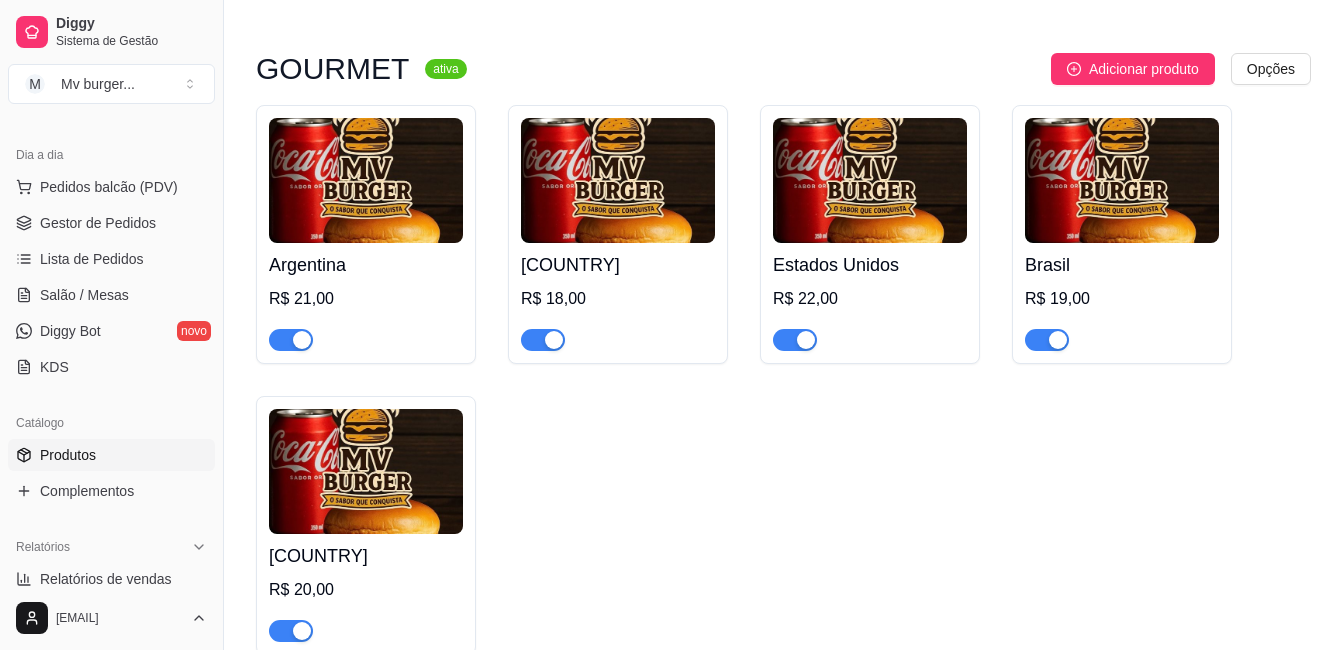 scroll, scrollTop: 1347, scrollLeft: 0, axis: vertical 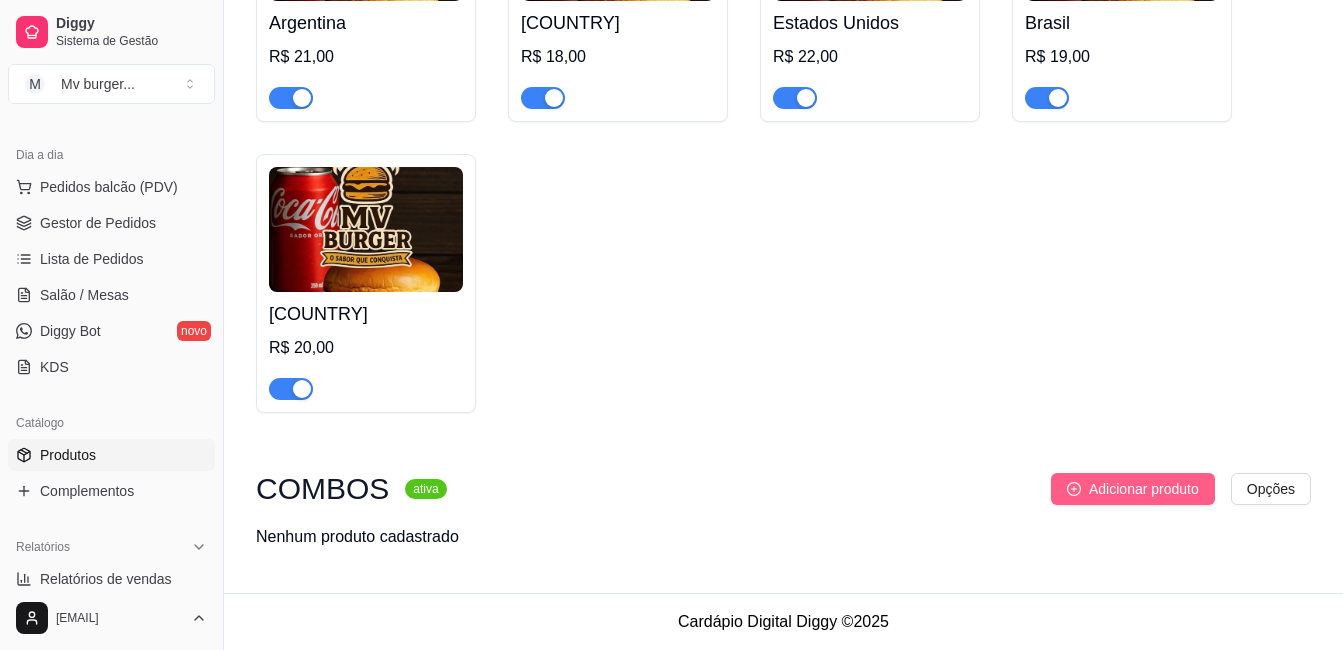 click on "Adicionar produto" at bounding box center [1144, 489] 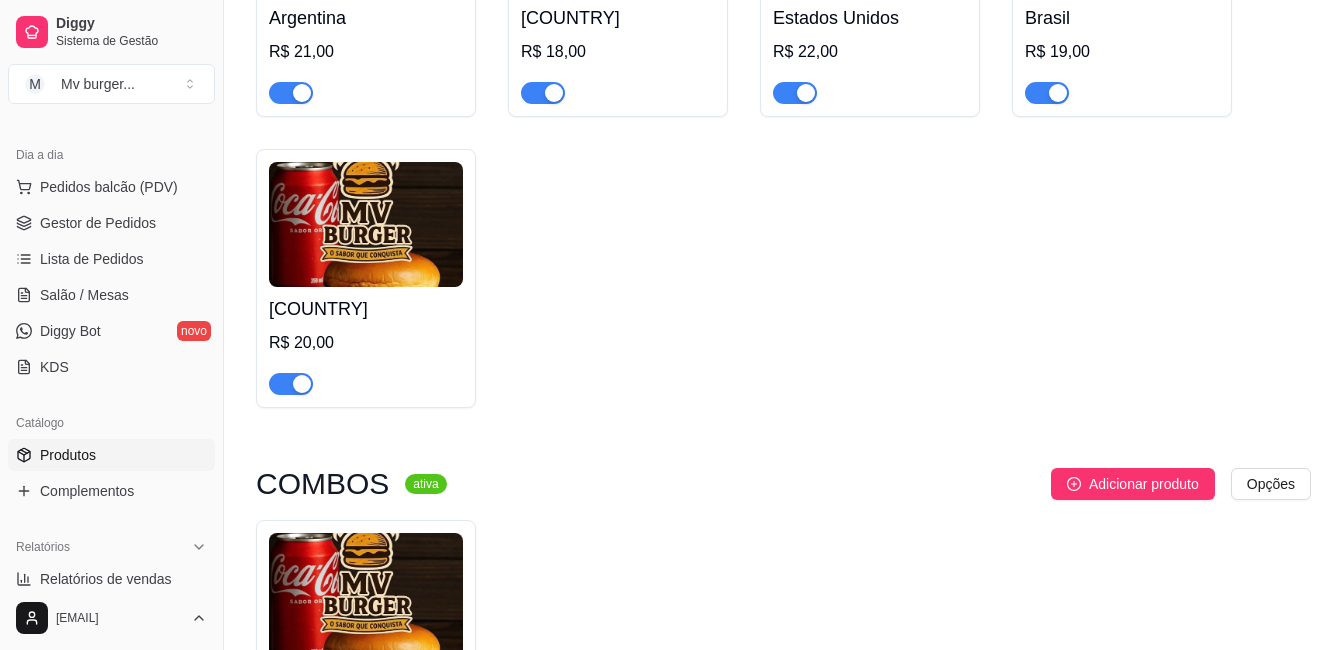 scroll, scrollTop: 1583, scrollLeft: 0, axis: vertical 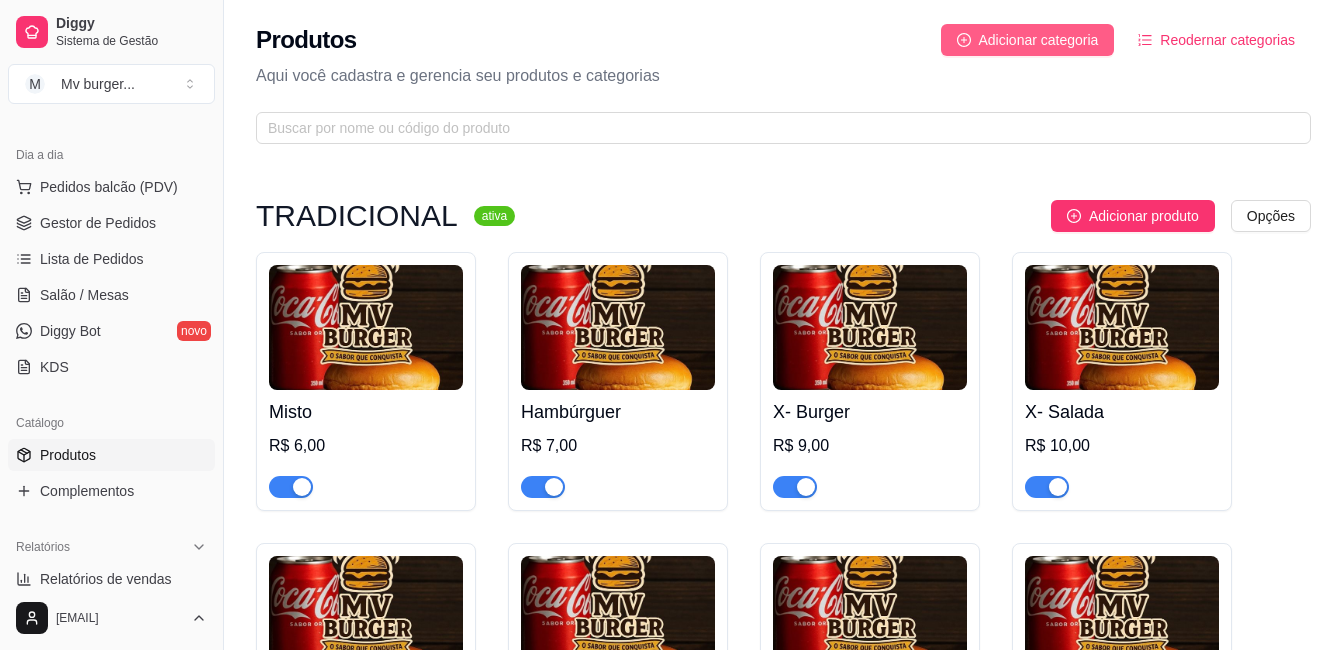 click on "Adicionar categoria" at bounding box center [1039, 40] 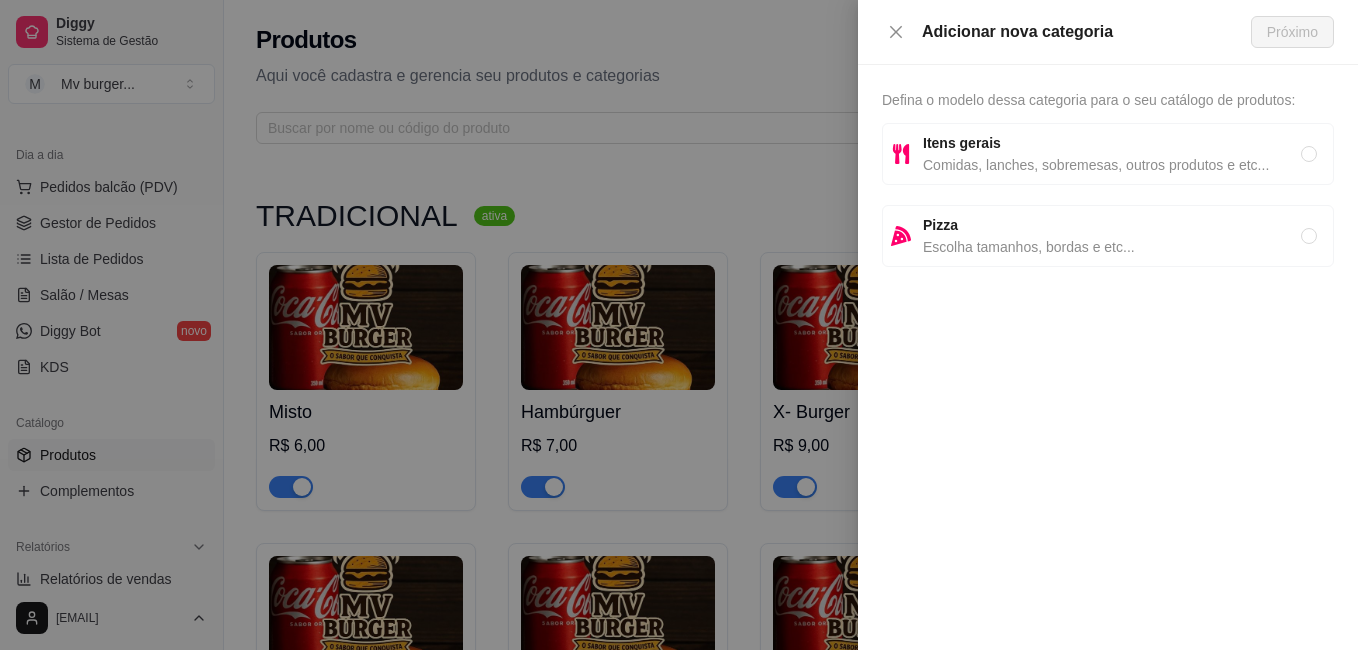 click on "Itens gerais" at bounding box center (962, 143) 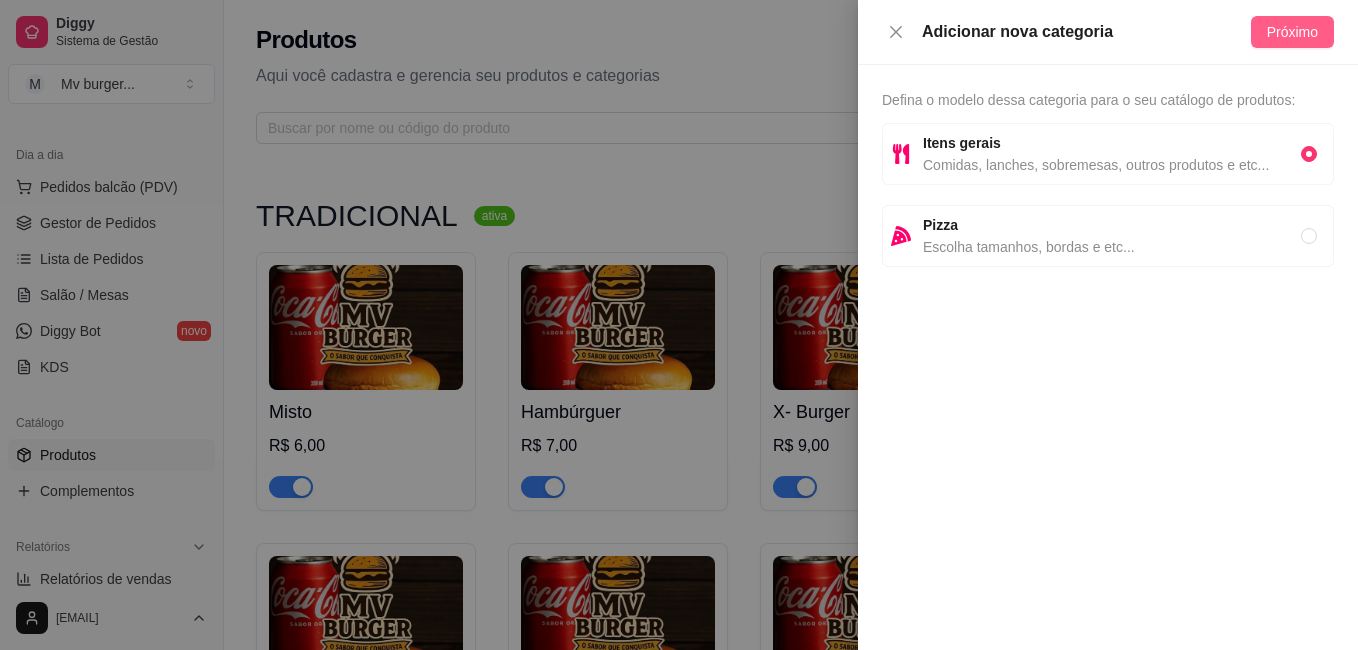click on "Próximo" at bounding box center (1292, 32) 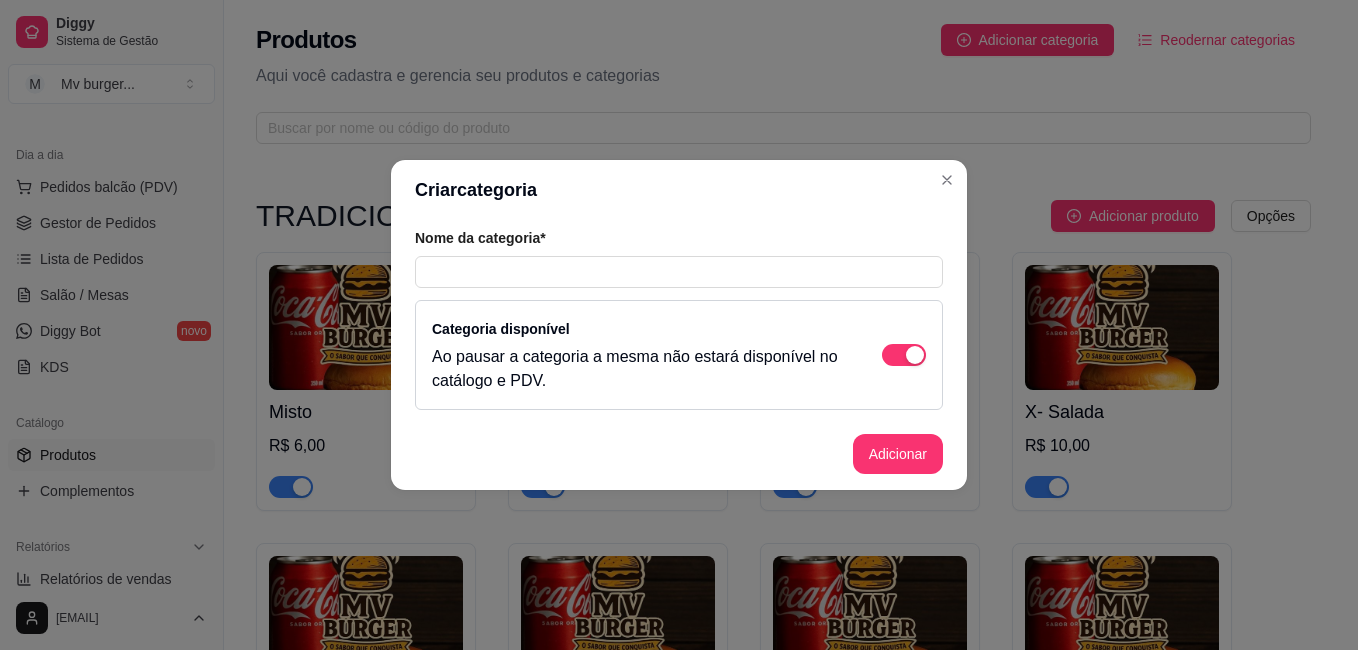 click on "Nome da categoria*" at bounding box center [679, 238] 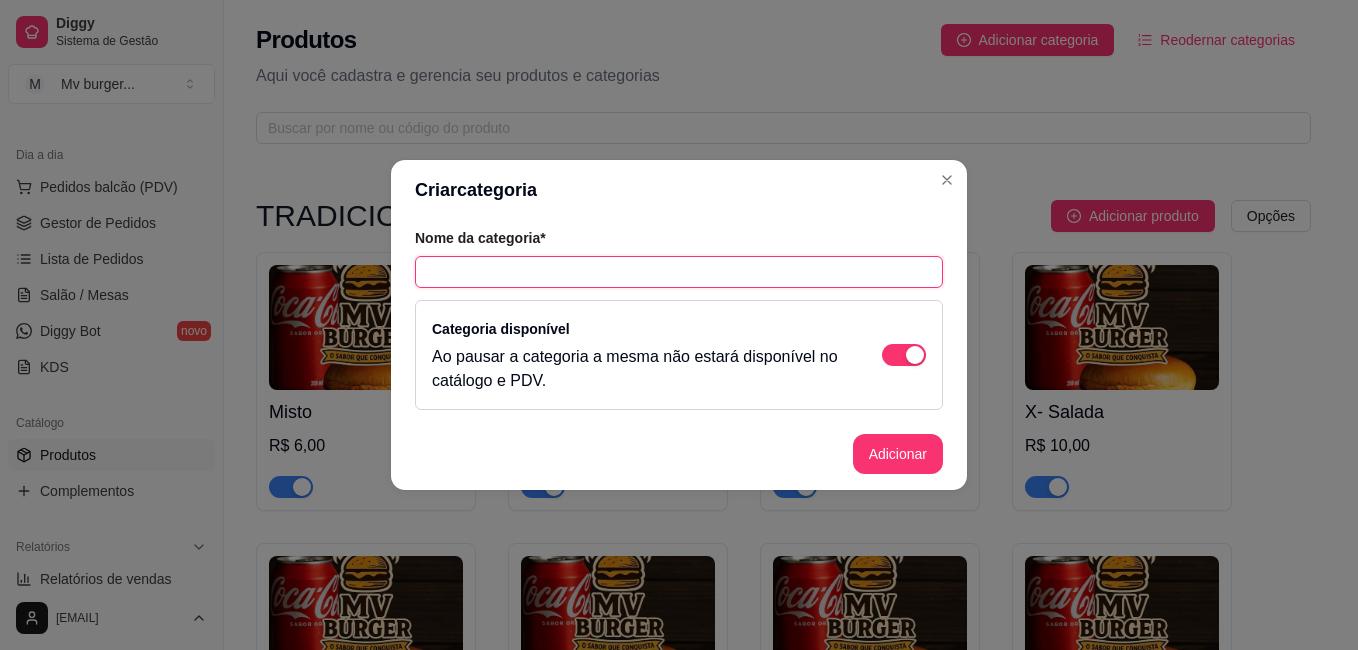 click at bounding box center [679, 272] 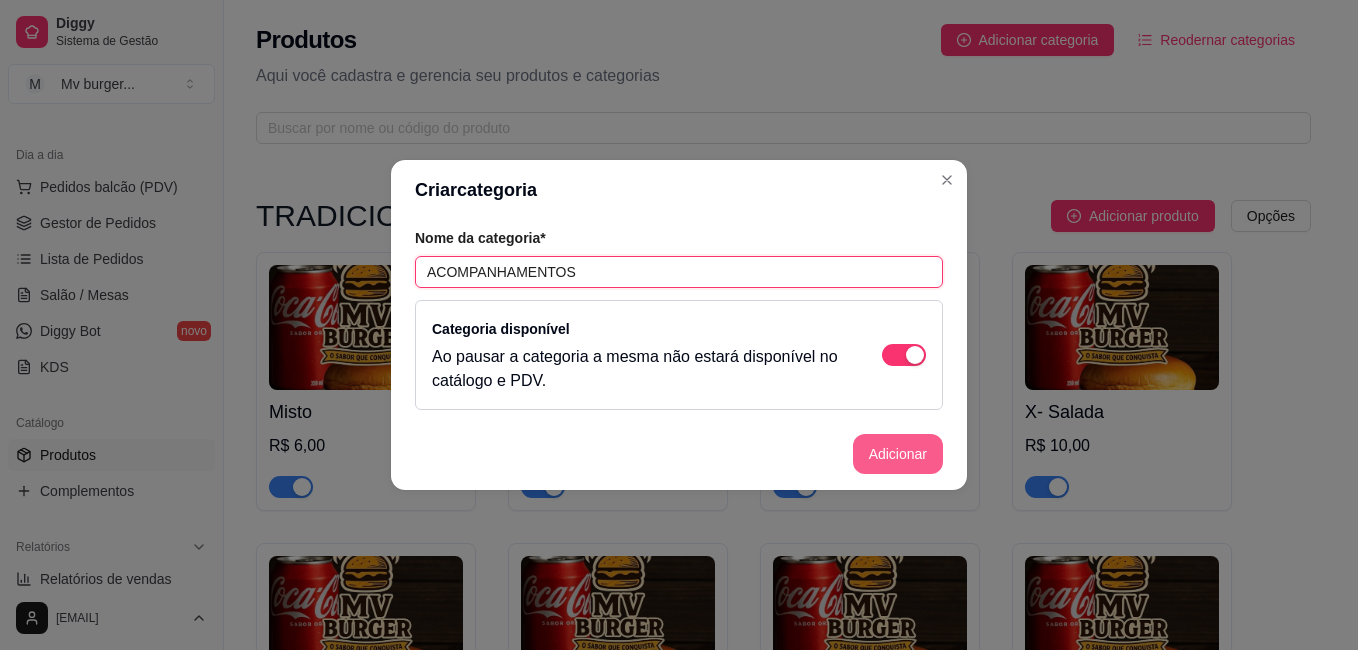 type on "ACOMPANHAMENTOS" 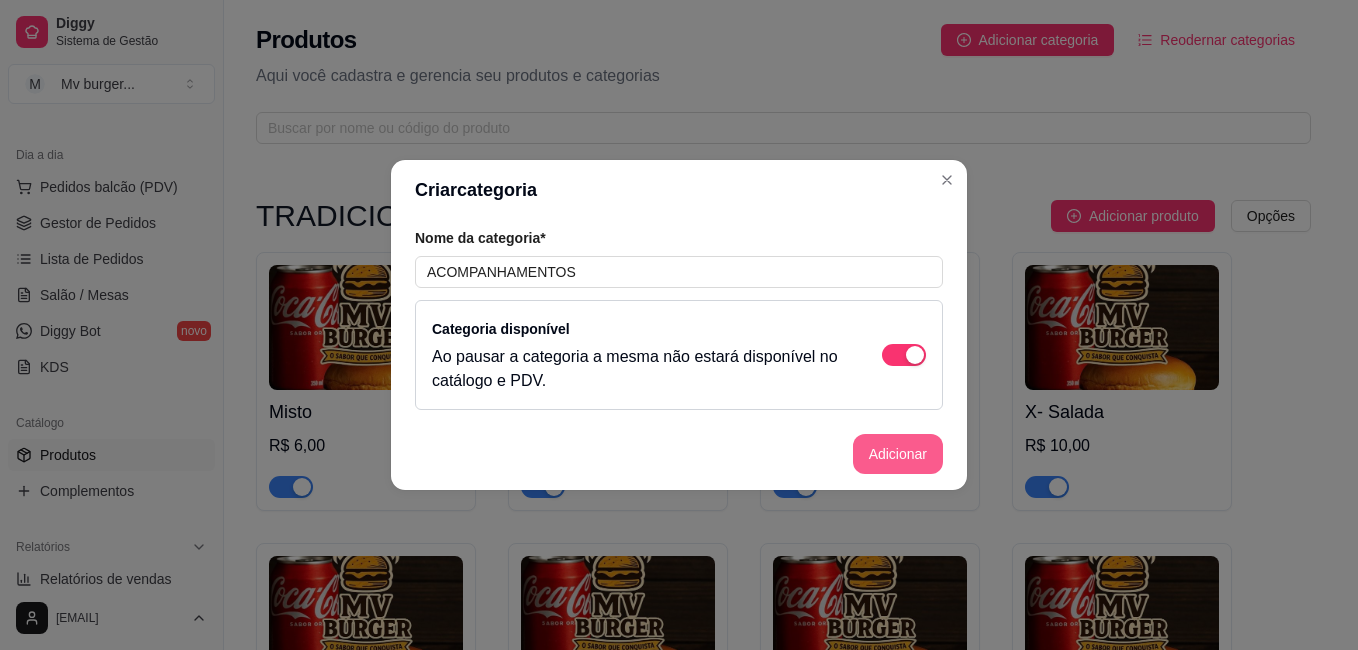 click on "Adicionar" at bounding box center [898, 454] 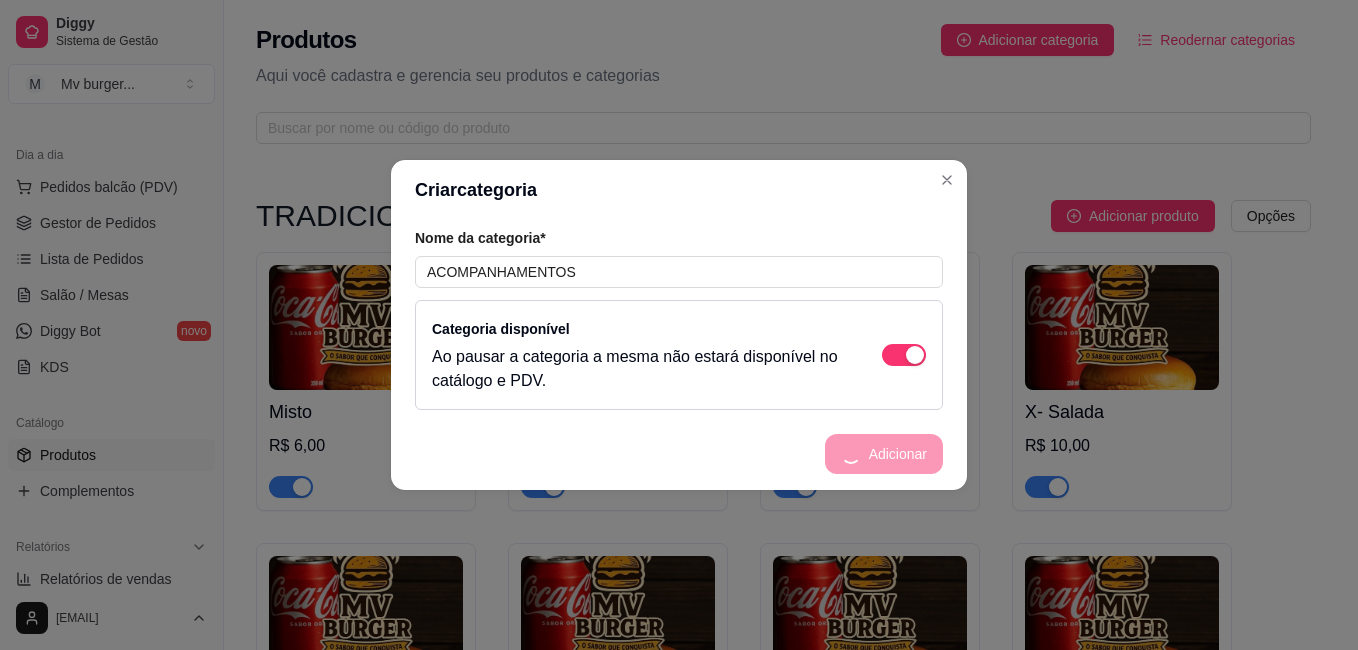 click on "Adicionar" at bounding box center [679, 454] 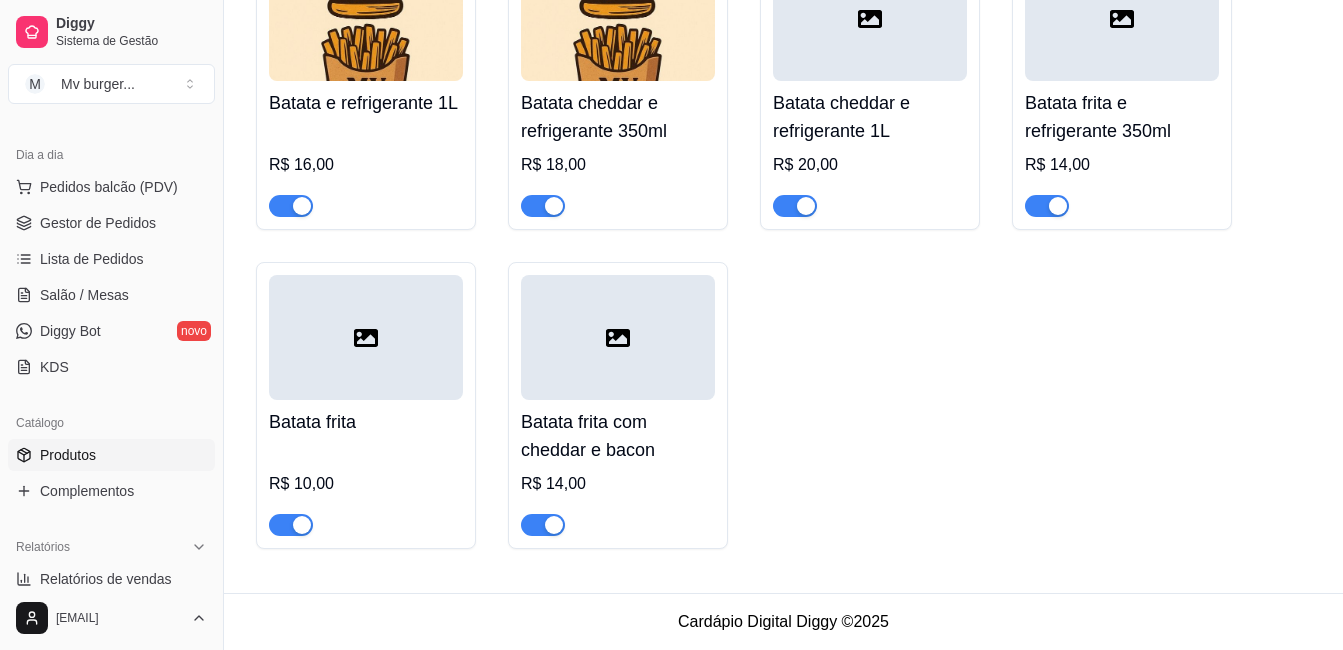scroll, scrollTop: 2495, scrollLeft: 0, axis: vertical 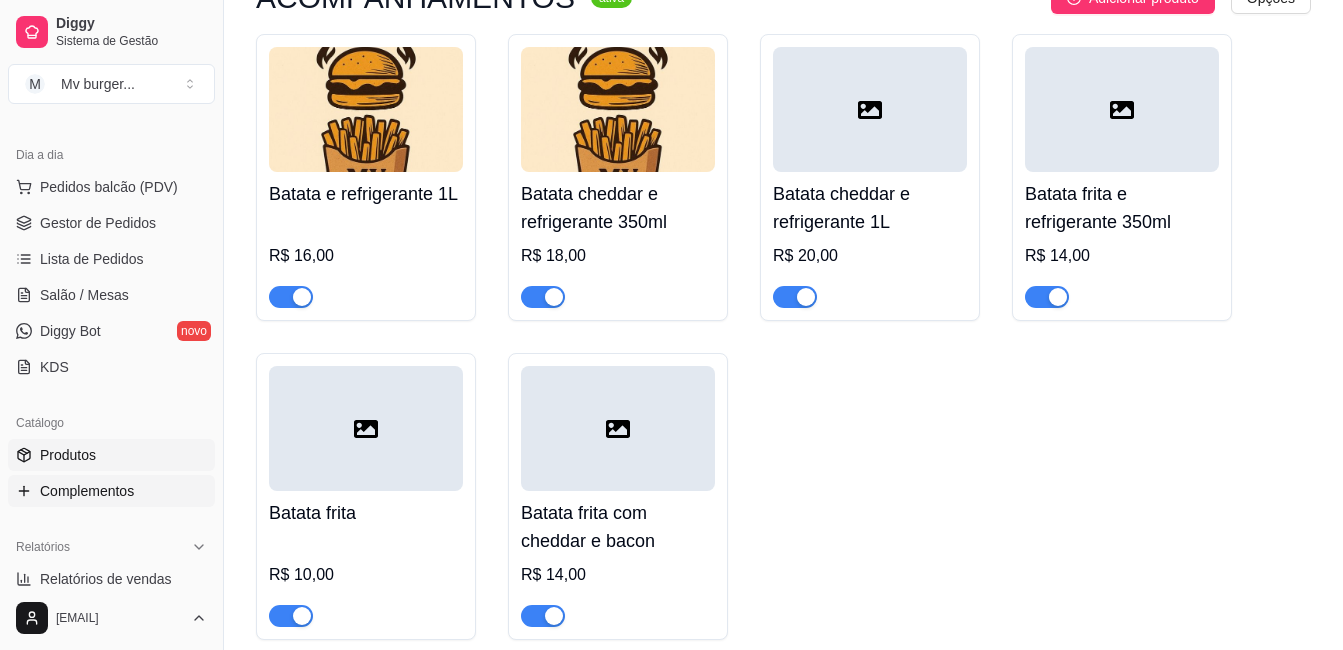 click on "Complementos" at bounding box center (87, 491) 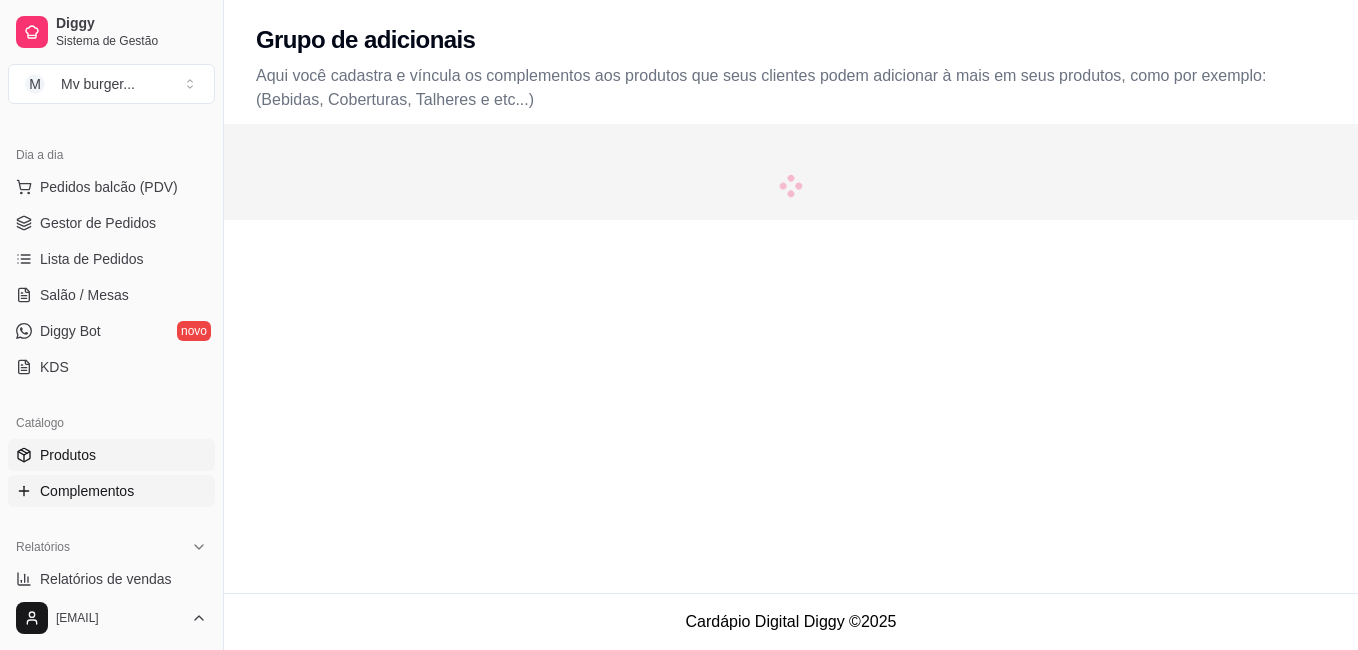 click on "Produtos" at bounding box center [111, 455] 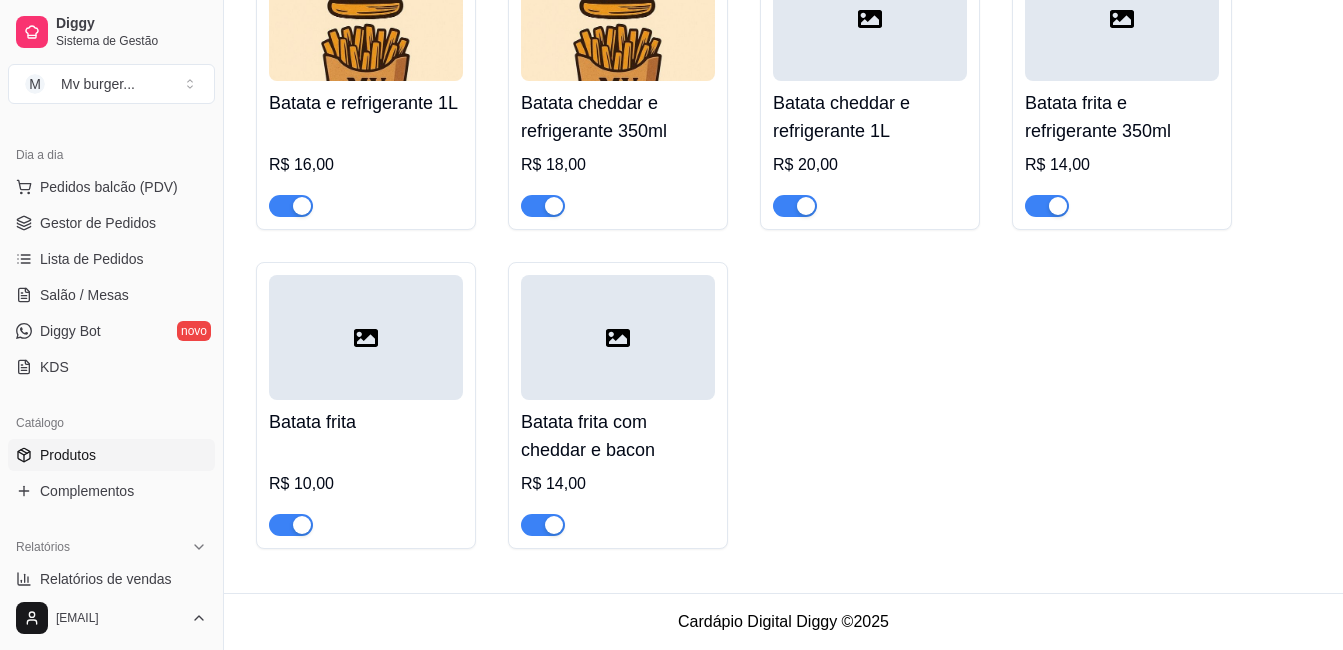 scroll, scrollTop: 2495, scrollLeft: 0, axis: vertical 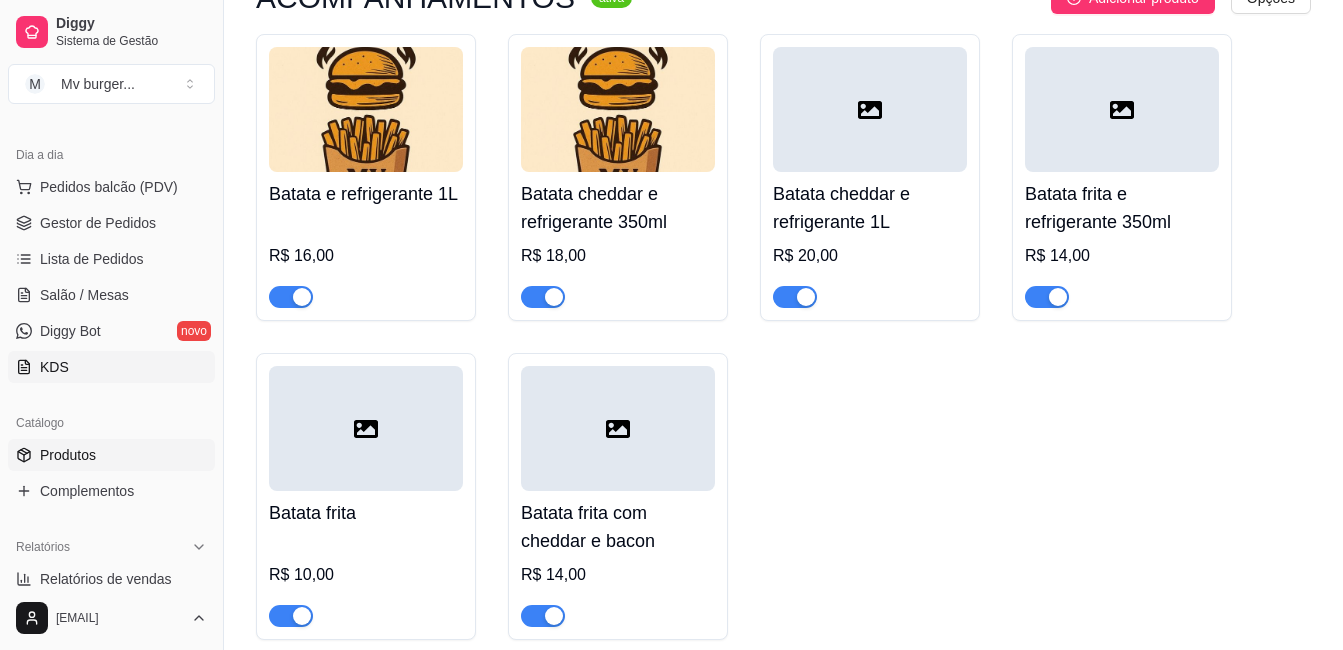 click on "KDS" at bounding box center [111, 367] 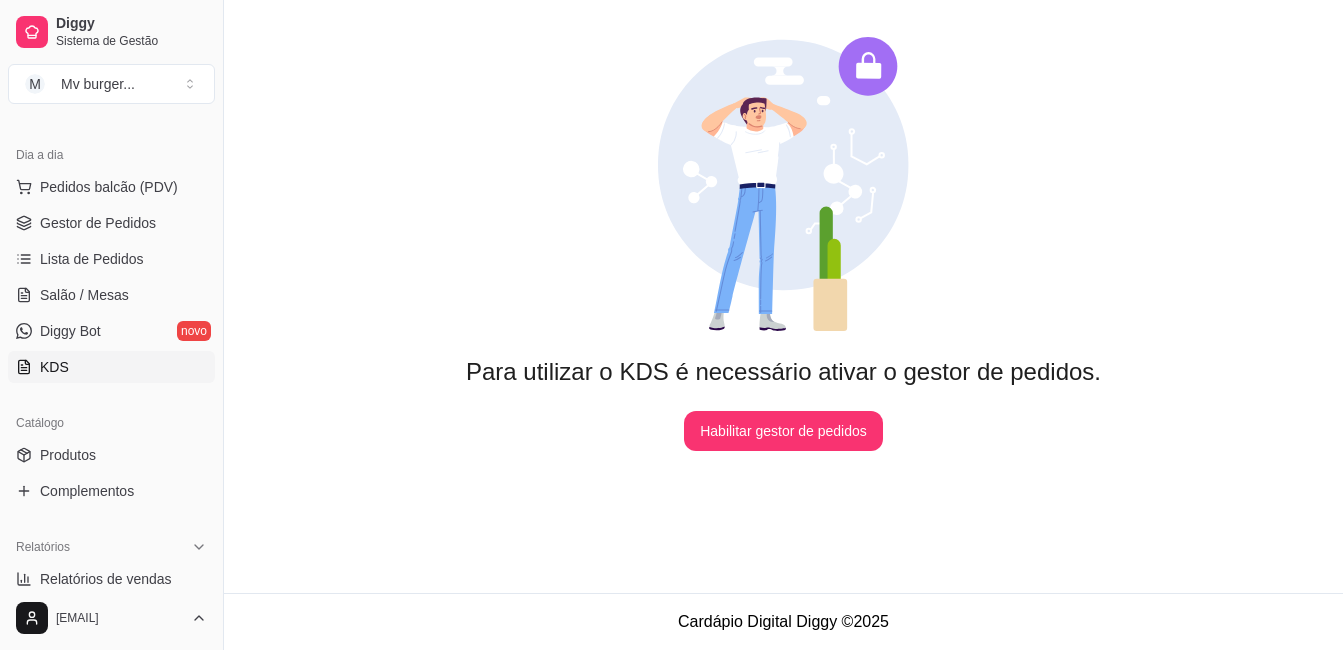 scroll, scrollTop: 0, scrollLeft: 0, axis: both 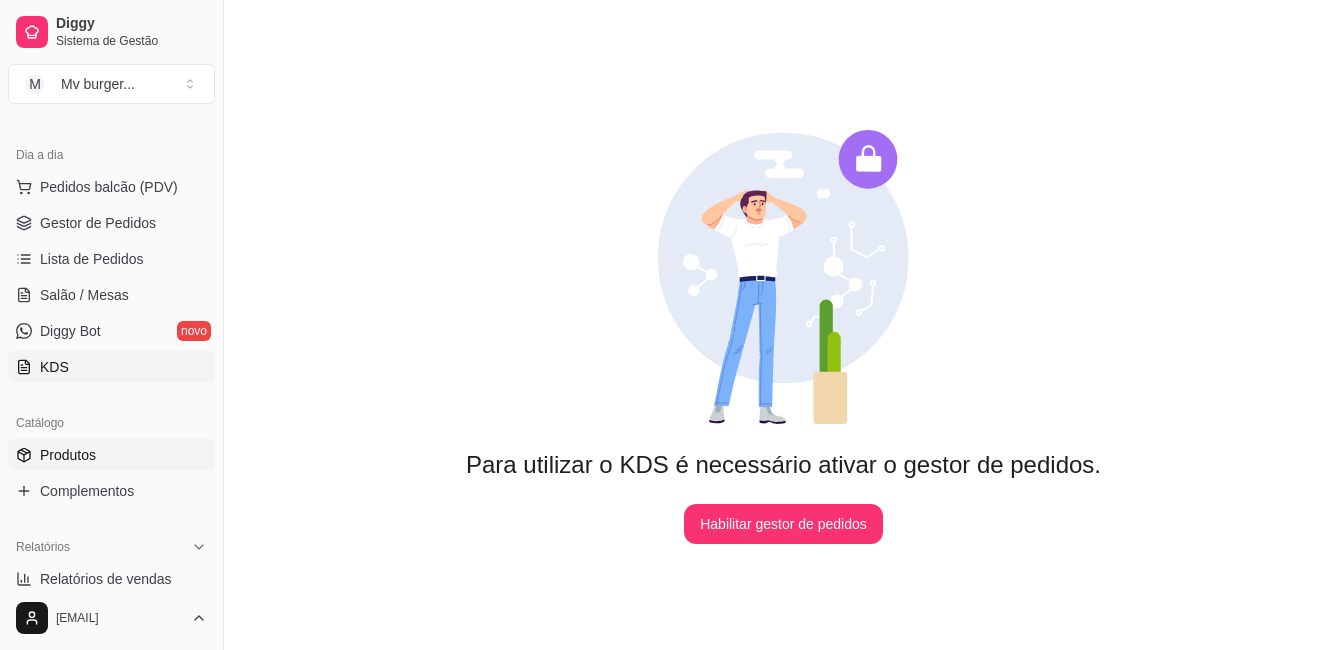 click on "Produtos" at bounding box center (111, 455) 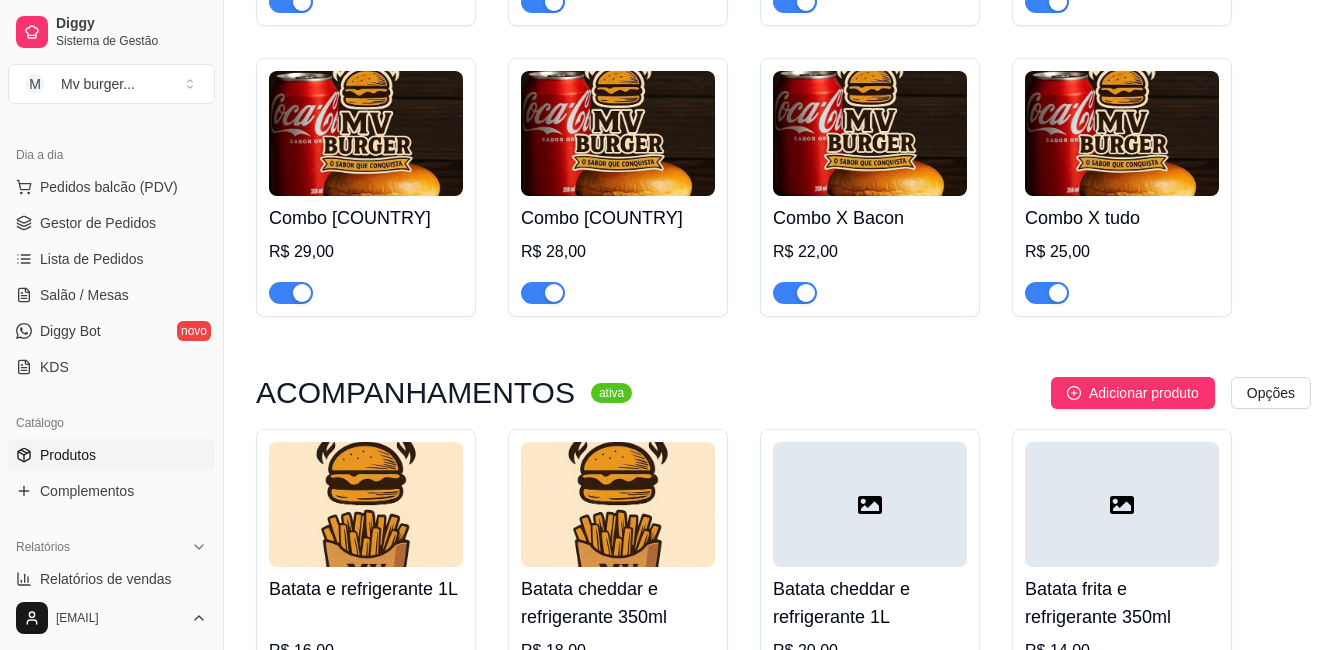 scroll, scrollTop: 2595, scrollLeft: 0, axis: vertical 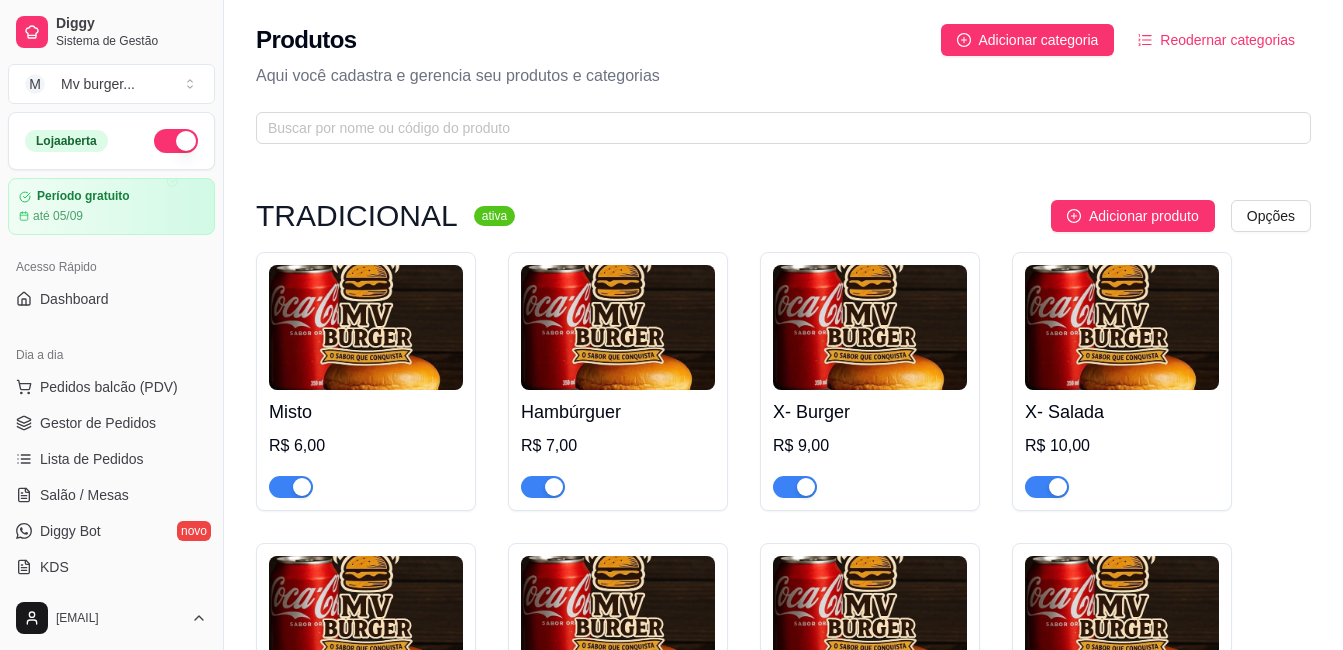 click at bounding box center [176, 141] 